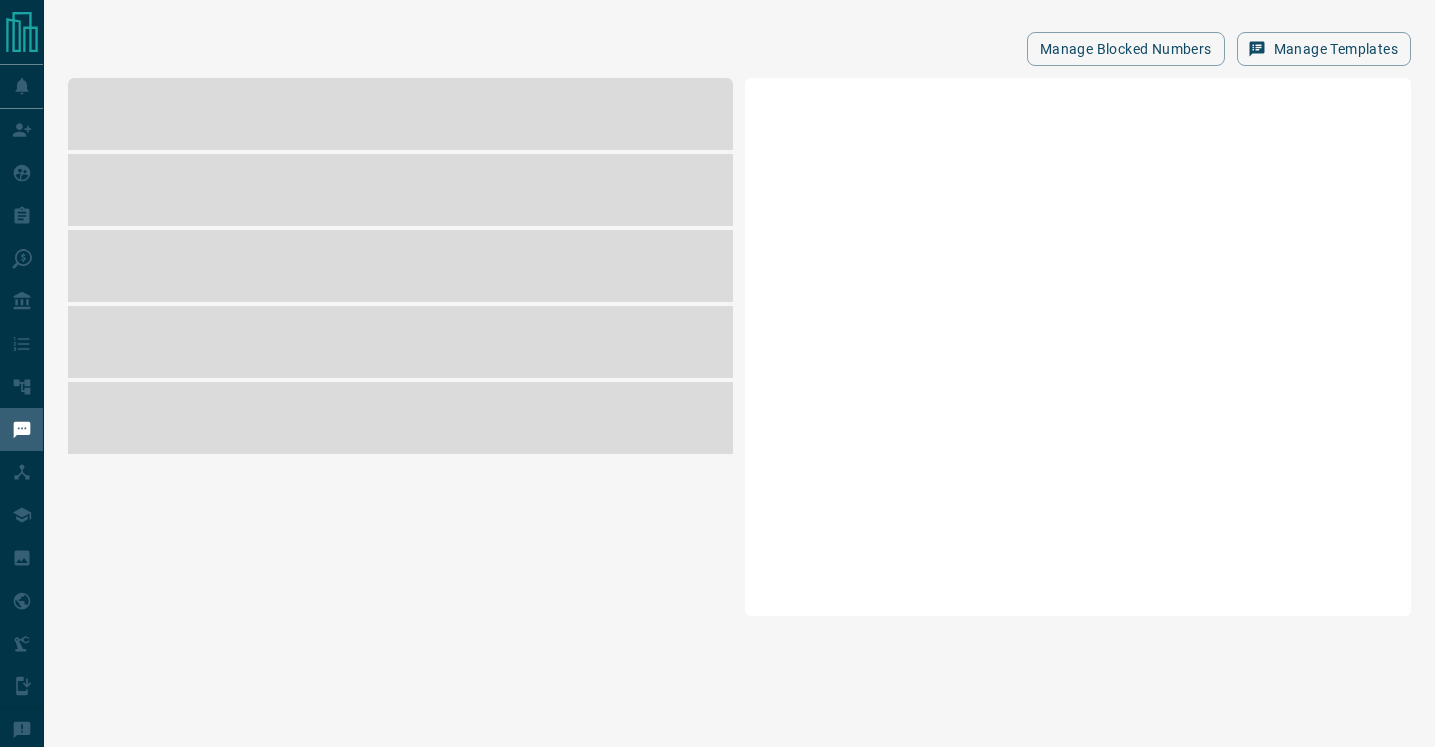 scroll, scrollTop: 0, scrollLeft: 0, axis: both 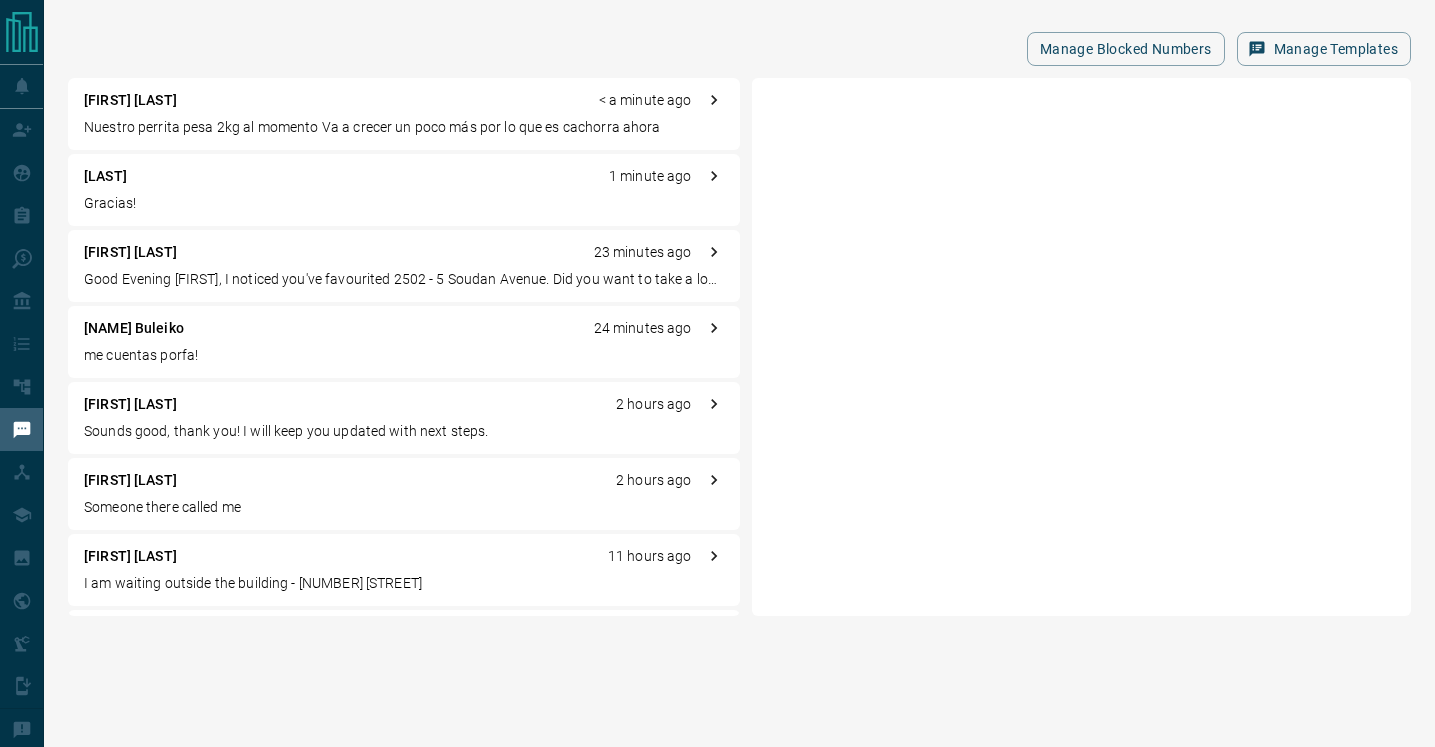 click on "Nuestro perrita pesa 2kg al momento
Va a crecer un poco más por lo que es cachorra ahora" at bounding box center [404, 127] 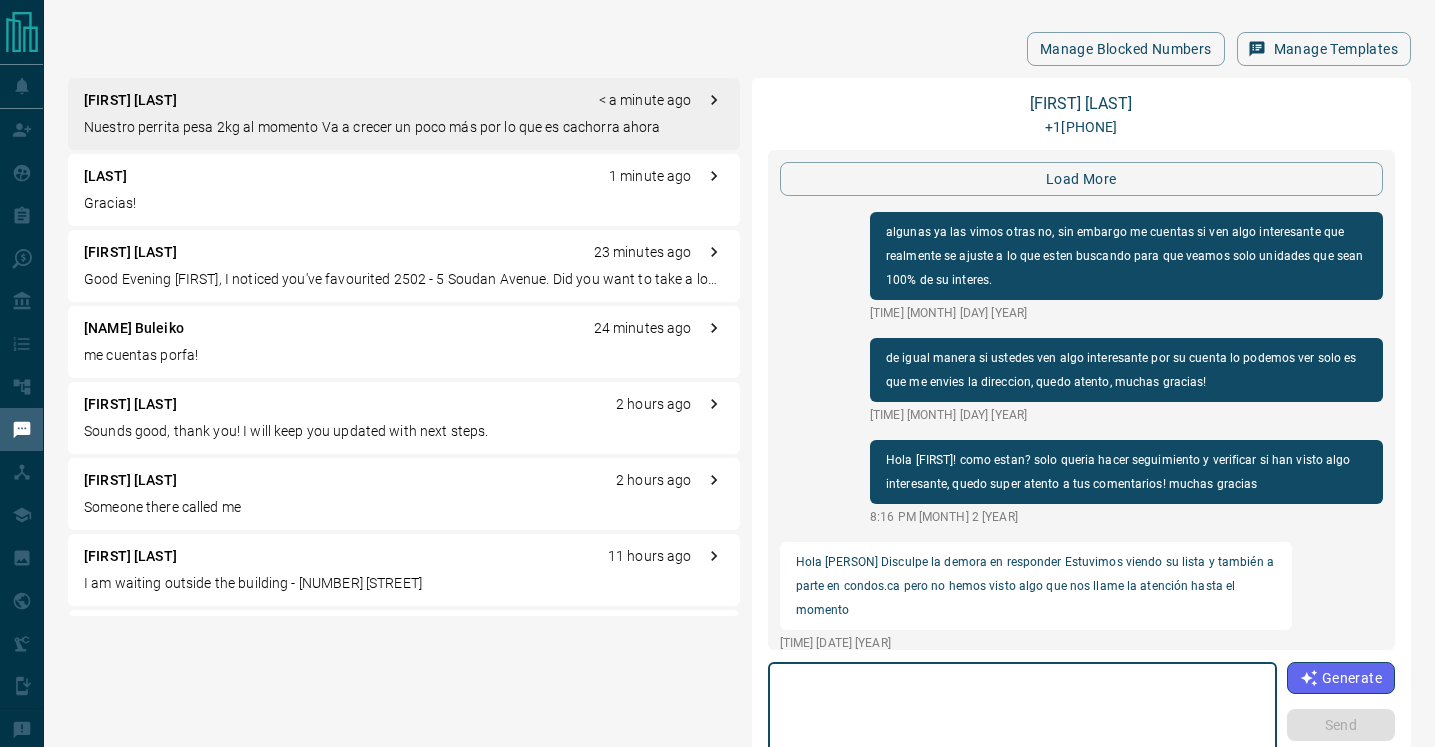 scroll, scrollTop: 2162, scrollLeft: 0, axis: vertical 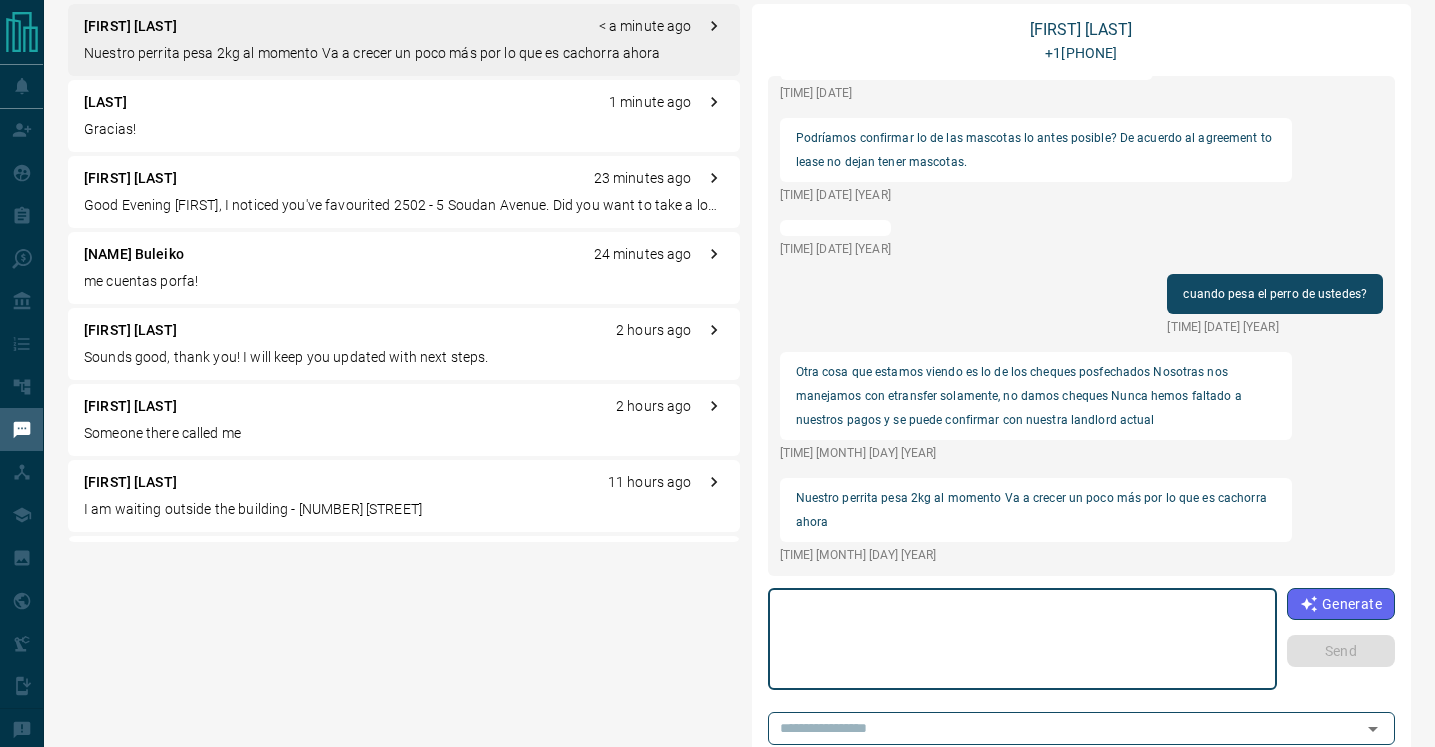 click at bounding box center (1022, 639) 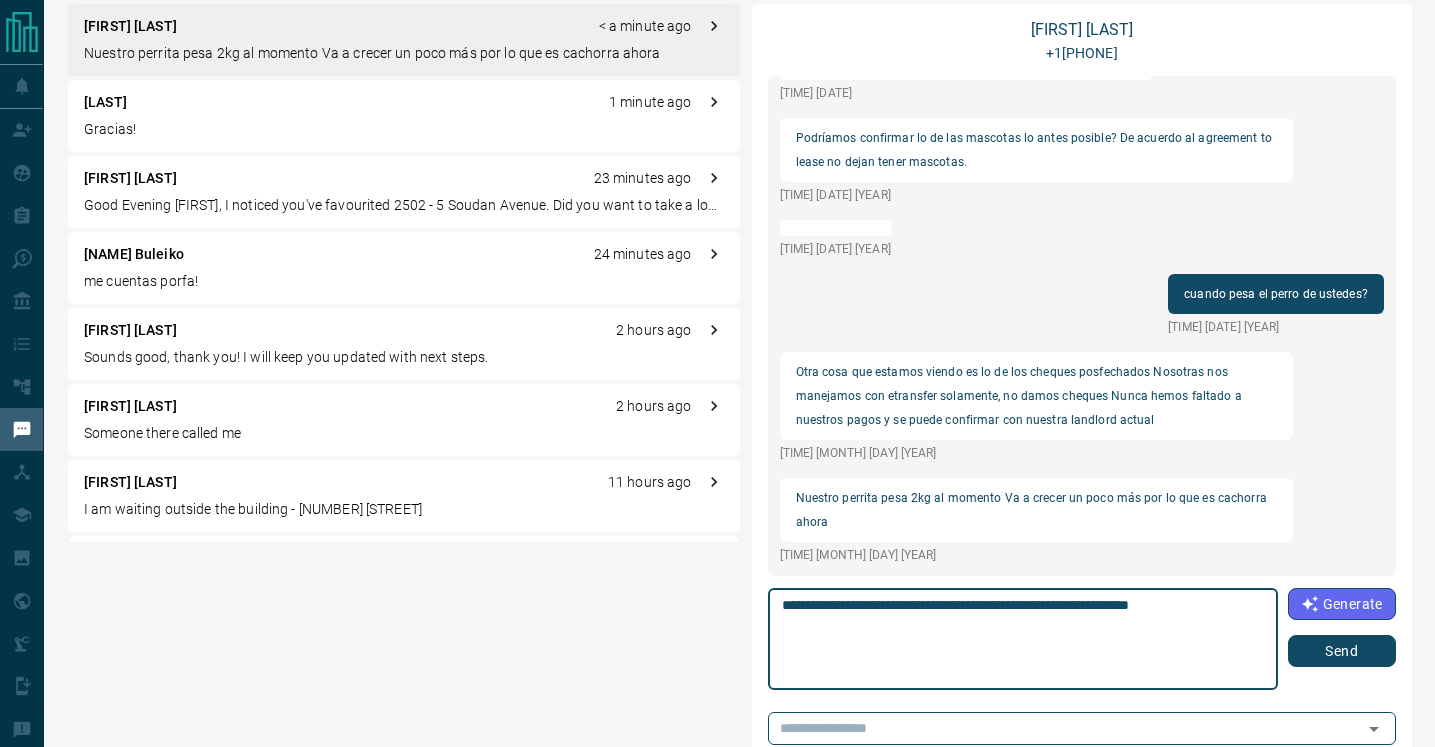 click on "**********" at bounding box center [1023, 639] 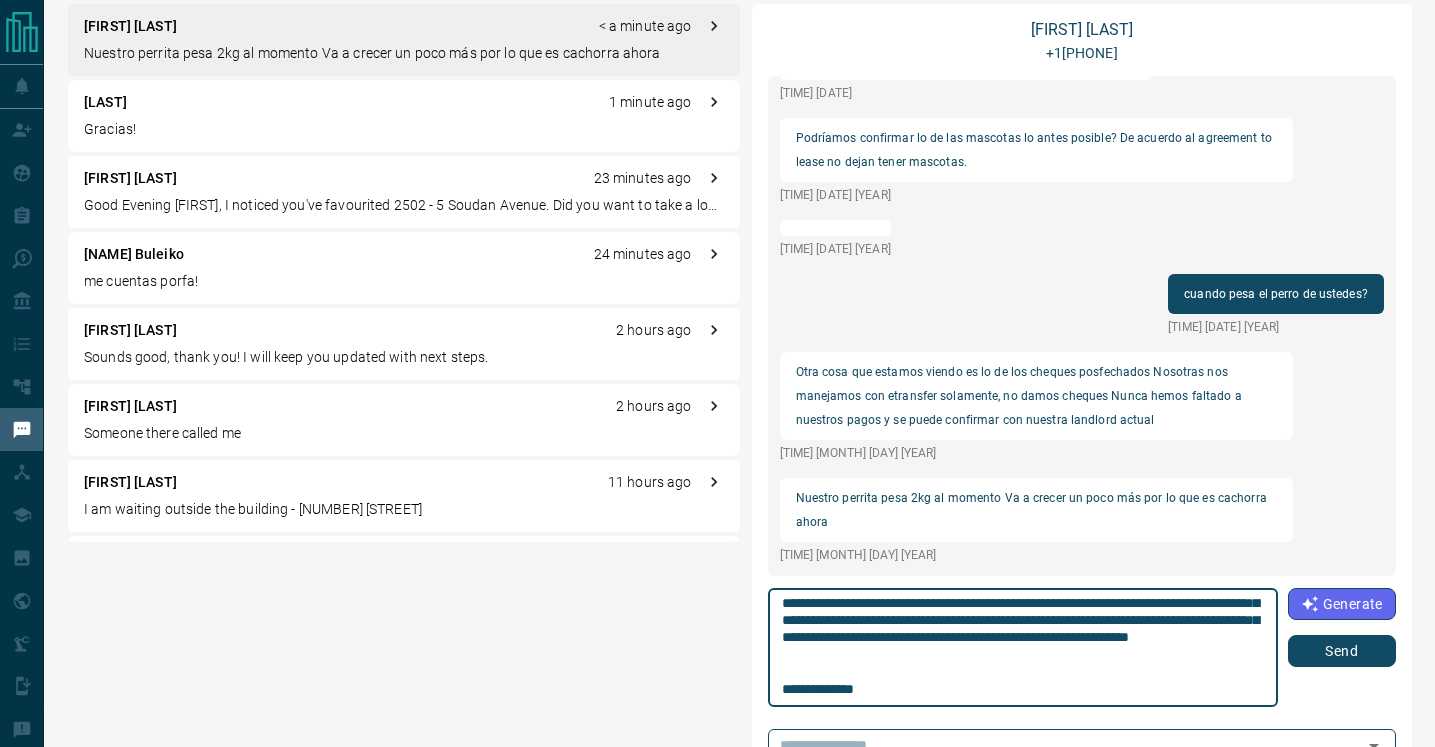 scroll, scrollTop: 139, scrollLeft: 0, axis: vertical 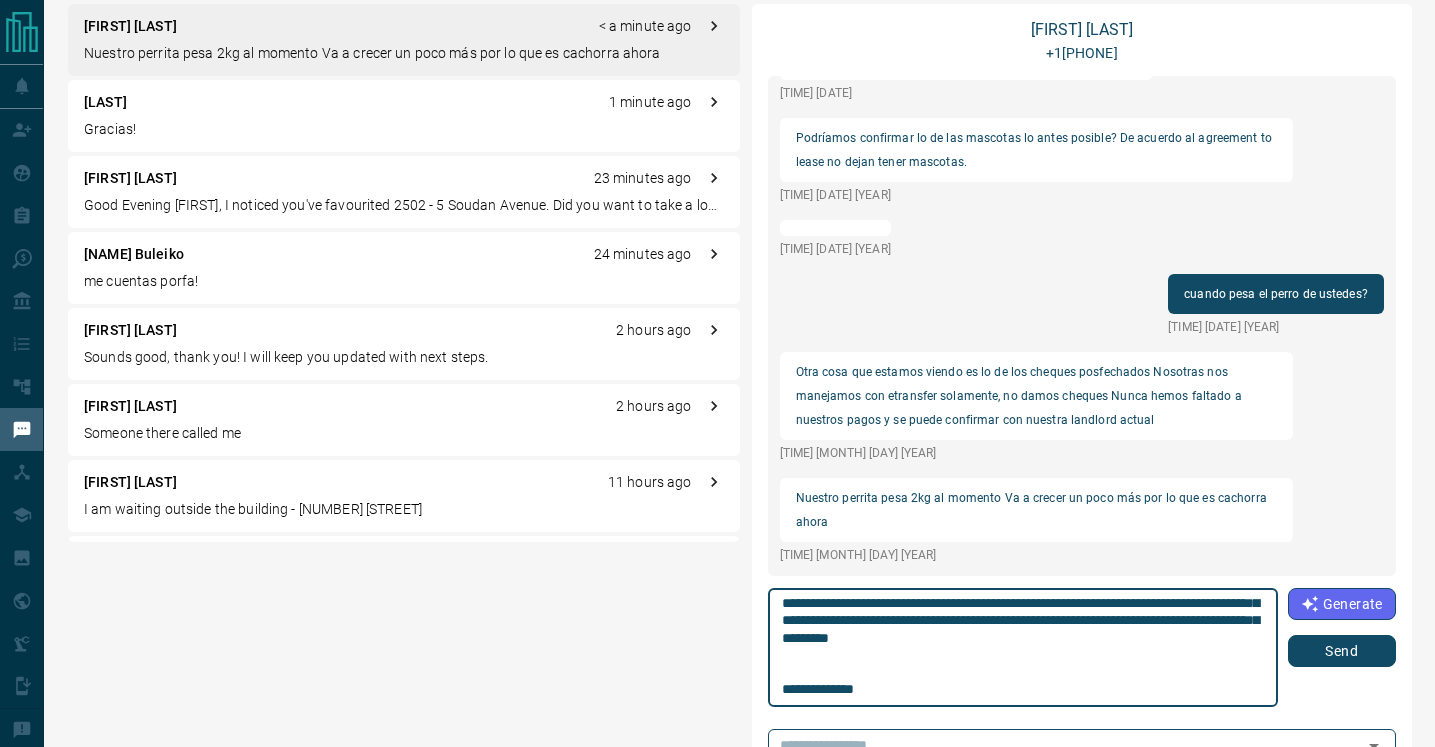 drag, startPoint x: 788, startPoint y: 693, endPoint x: 756, endPoint y: 689, distance: 32.24903 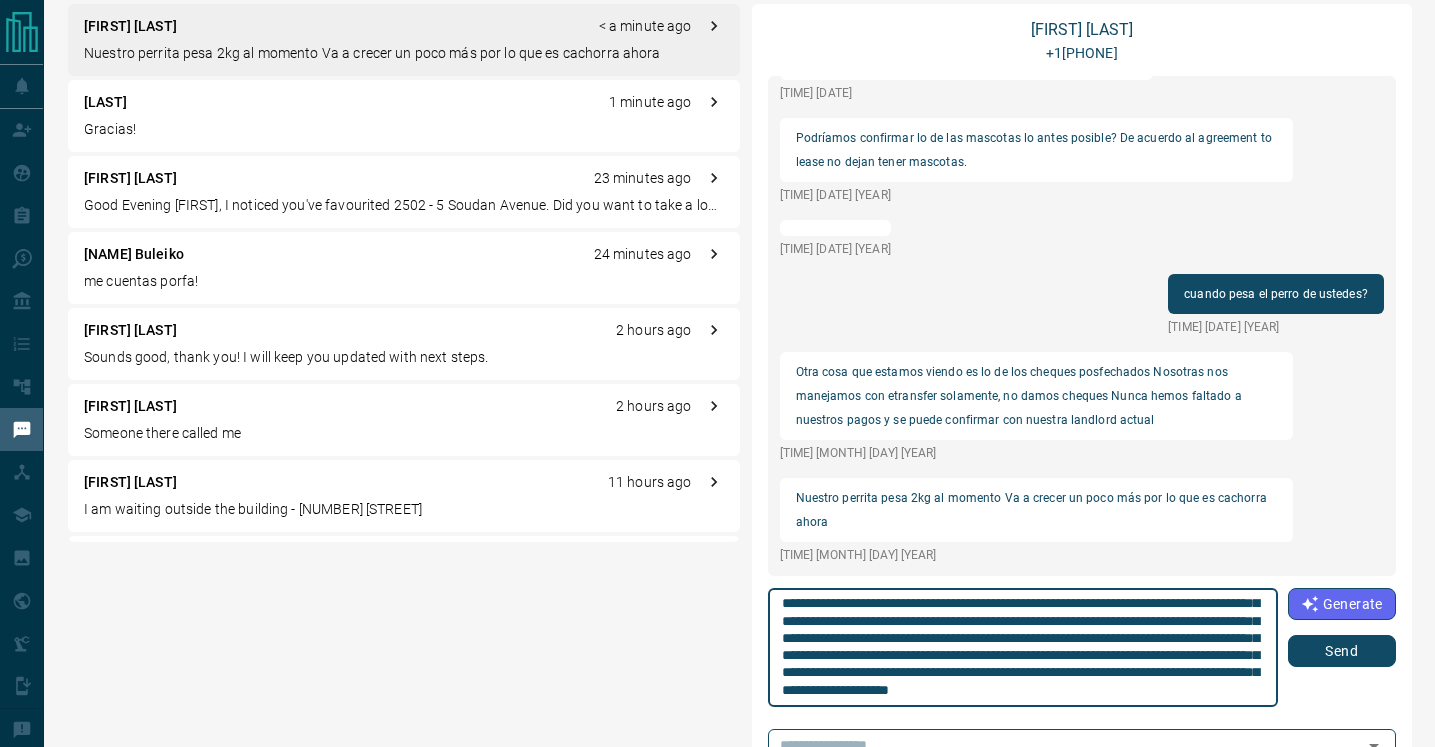 scroll, scrollTop: 87, scrollLeft: 0, axis: vertical 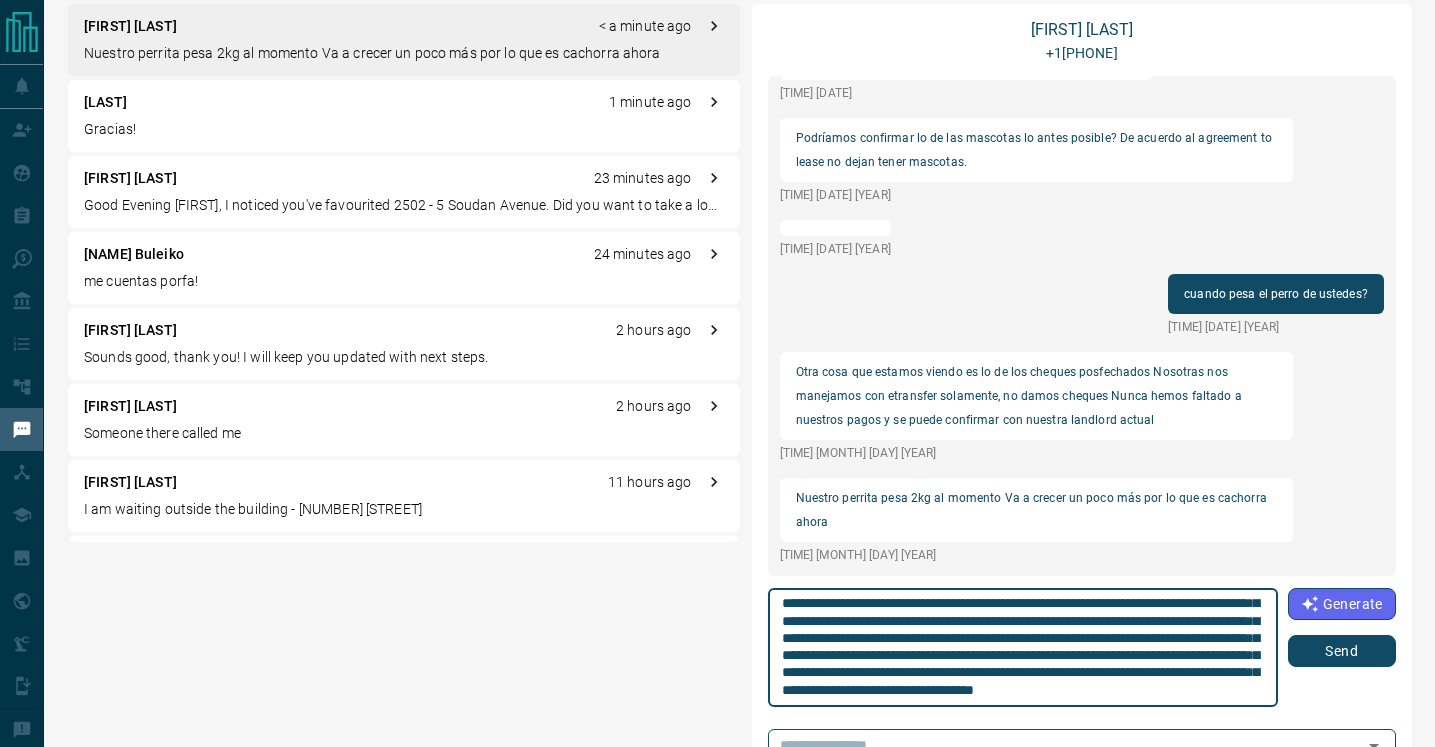 type on "**********" 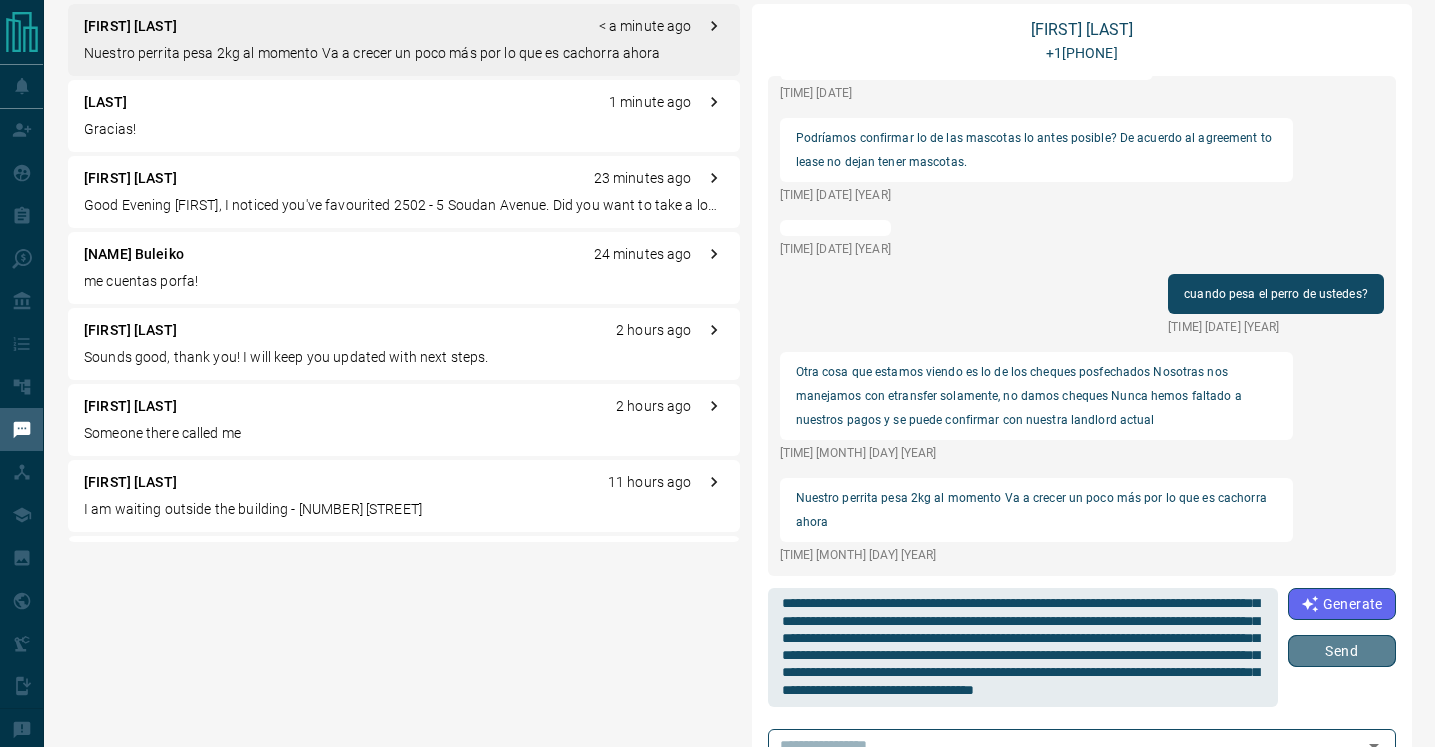 click on "Send" at bounding box center (1342, 651) 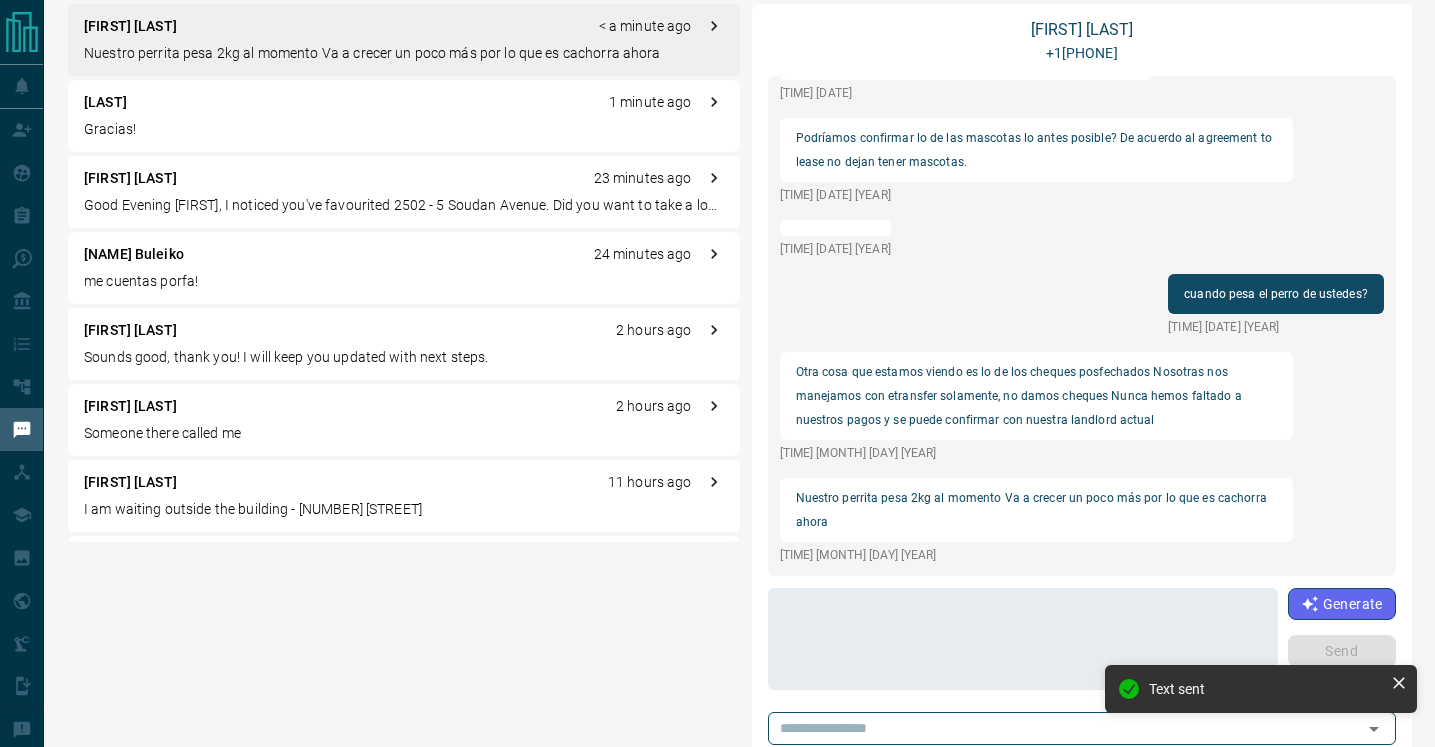 scroll, scrollTop: 0, scrollLeft: 0, axis: both 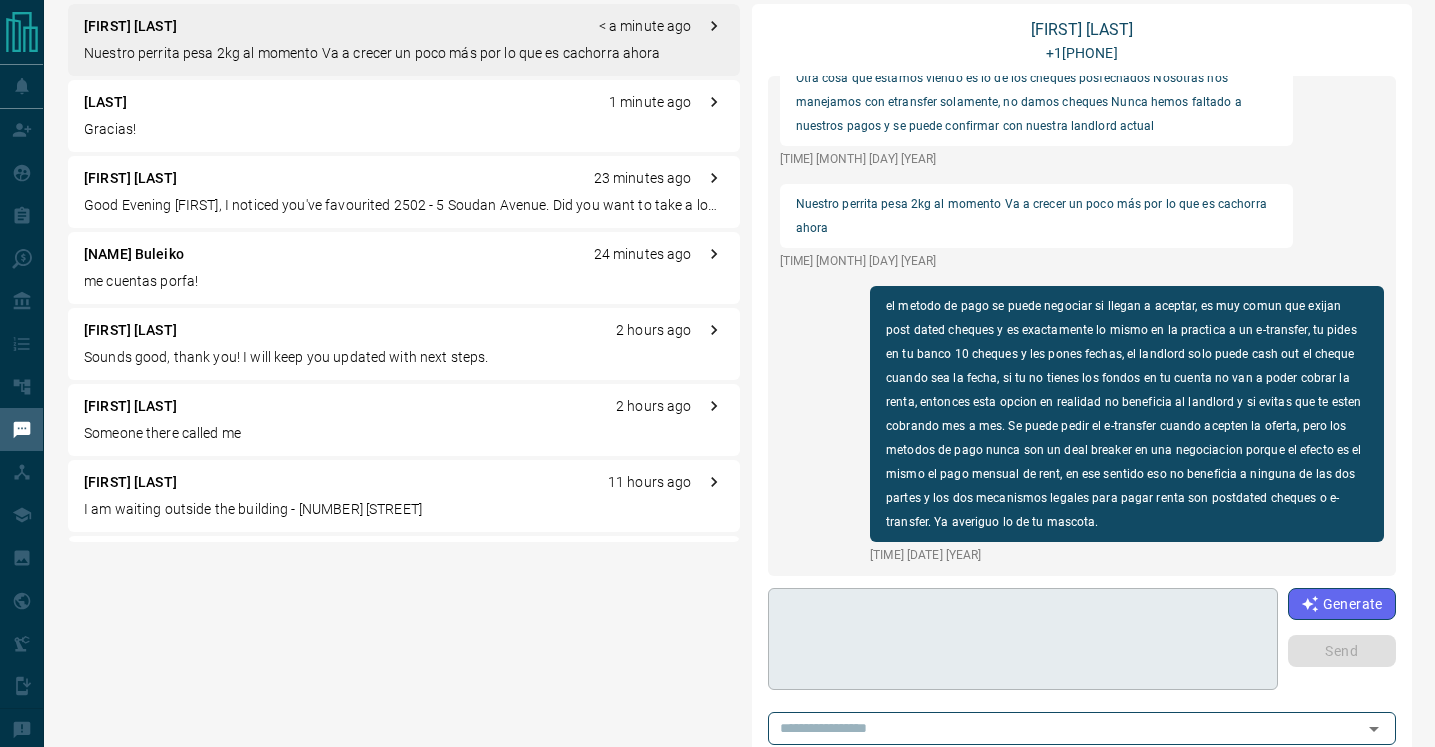 click at bounding box center [1023, 639] 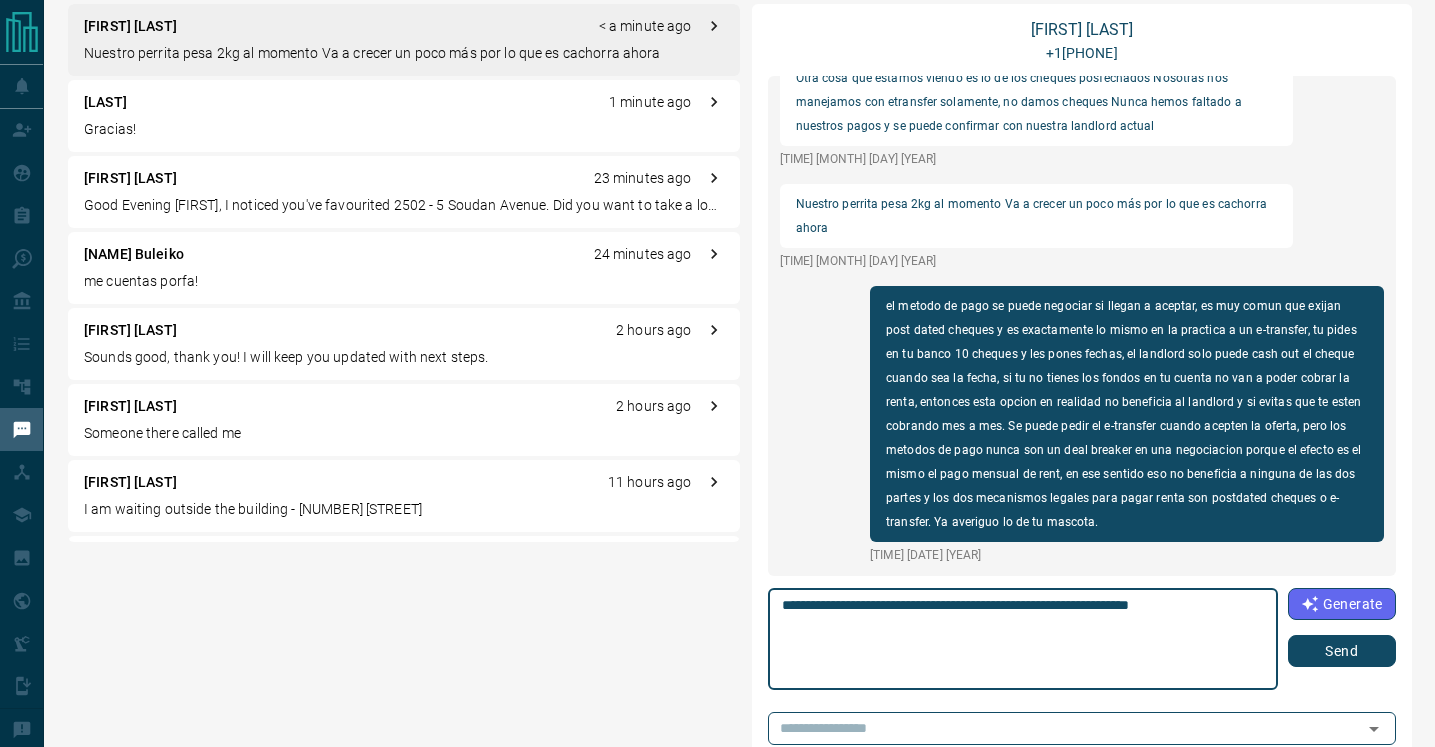 click on "**********" at bounding box center [1023, 639] 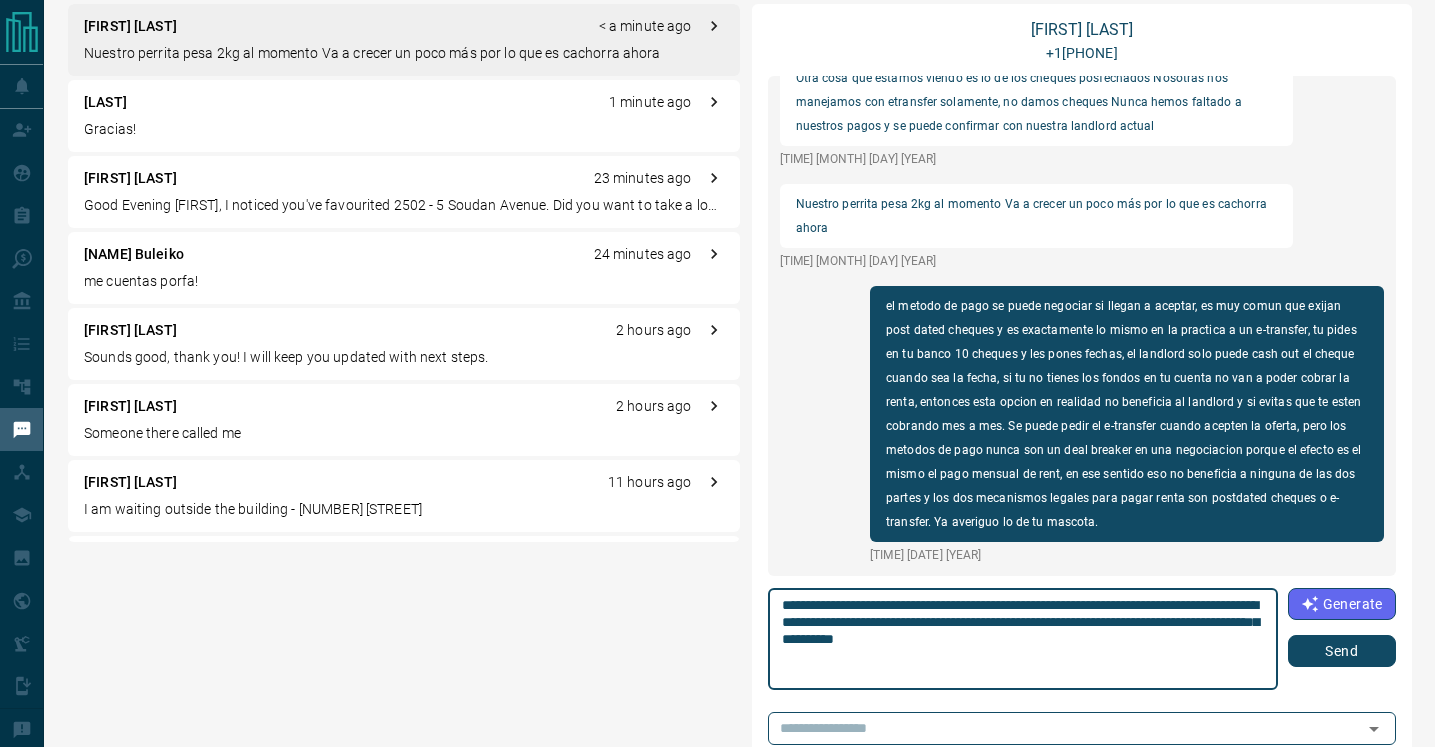 type on "**********" 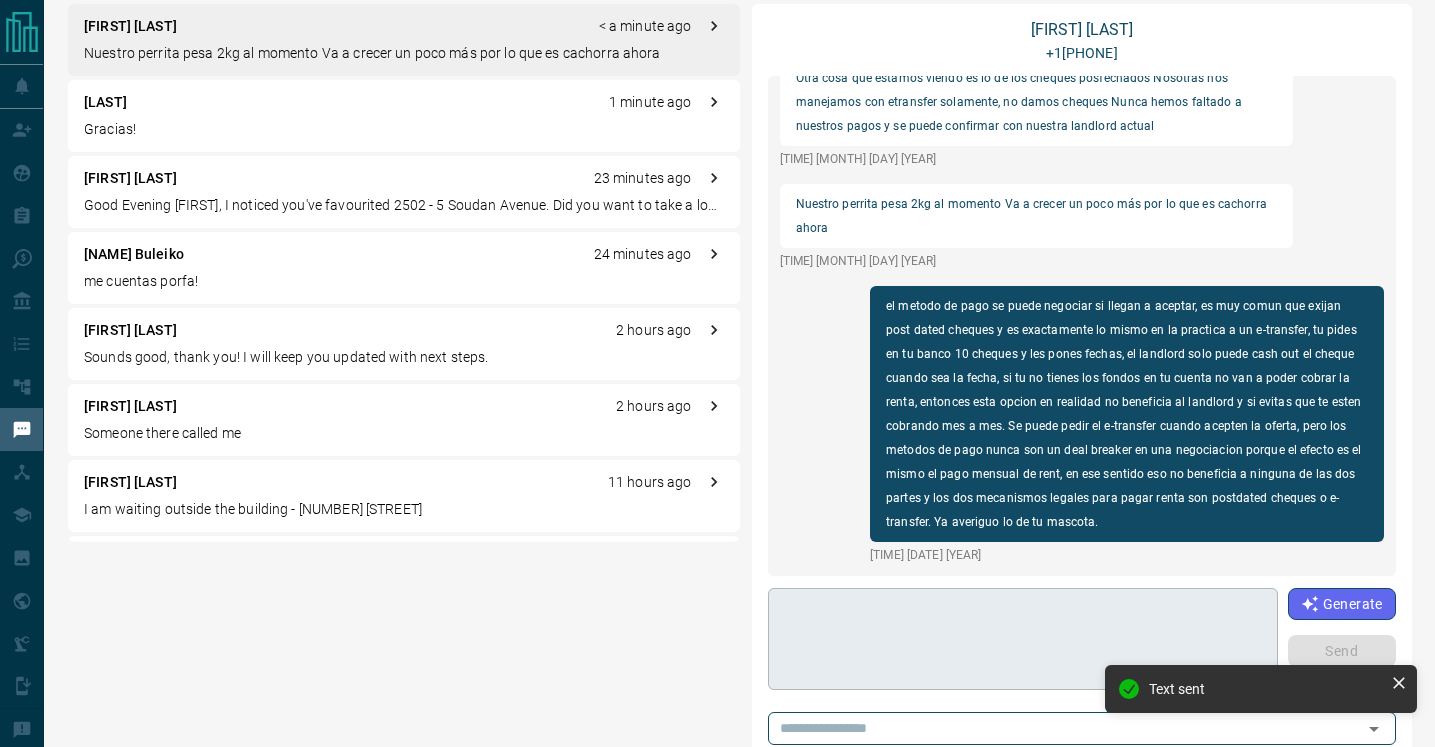 scroll, scrollTop: 2354, scrollLeft: 0, axis: vertical 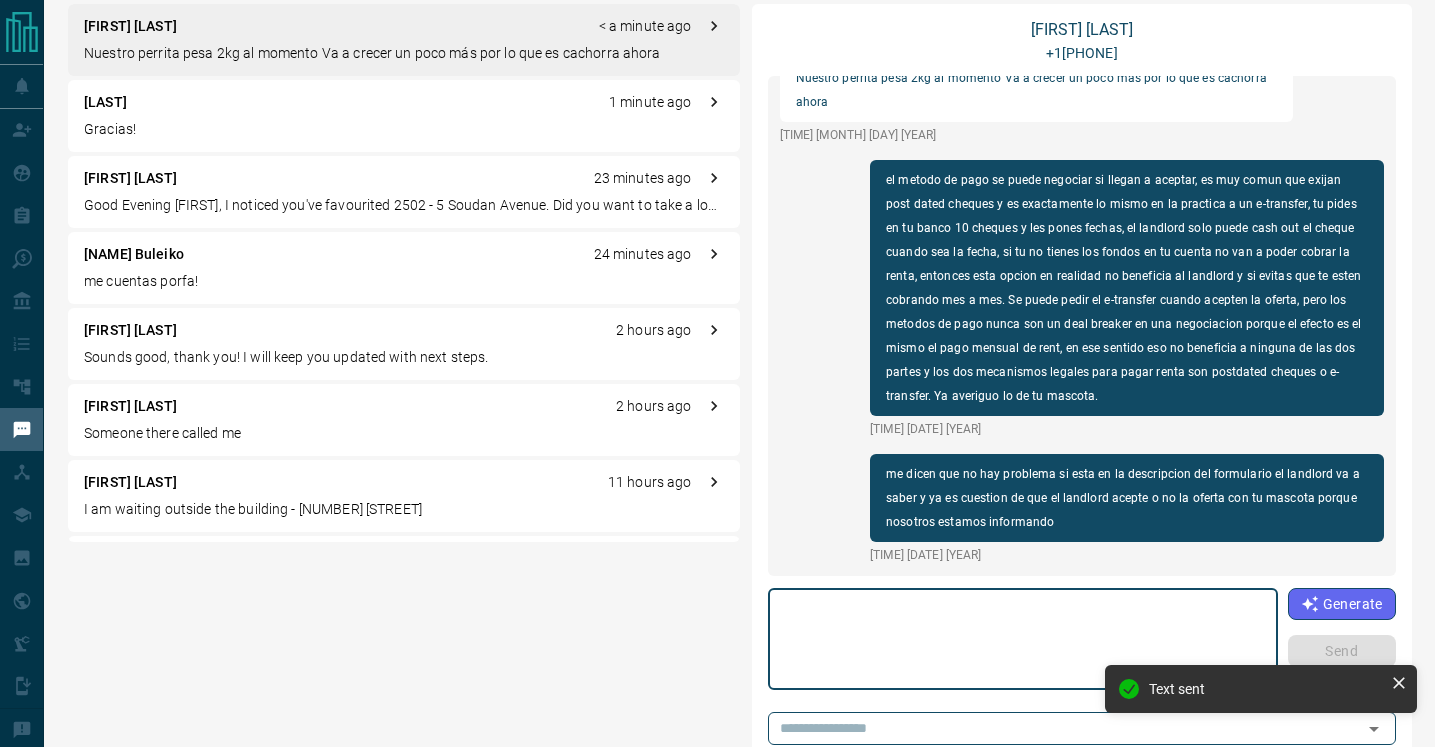 click at bounding box center [1023, 639] 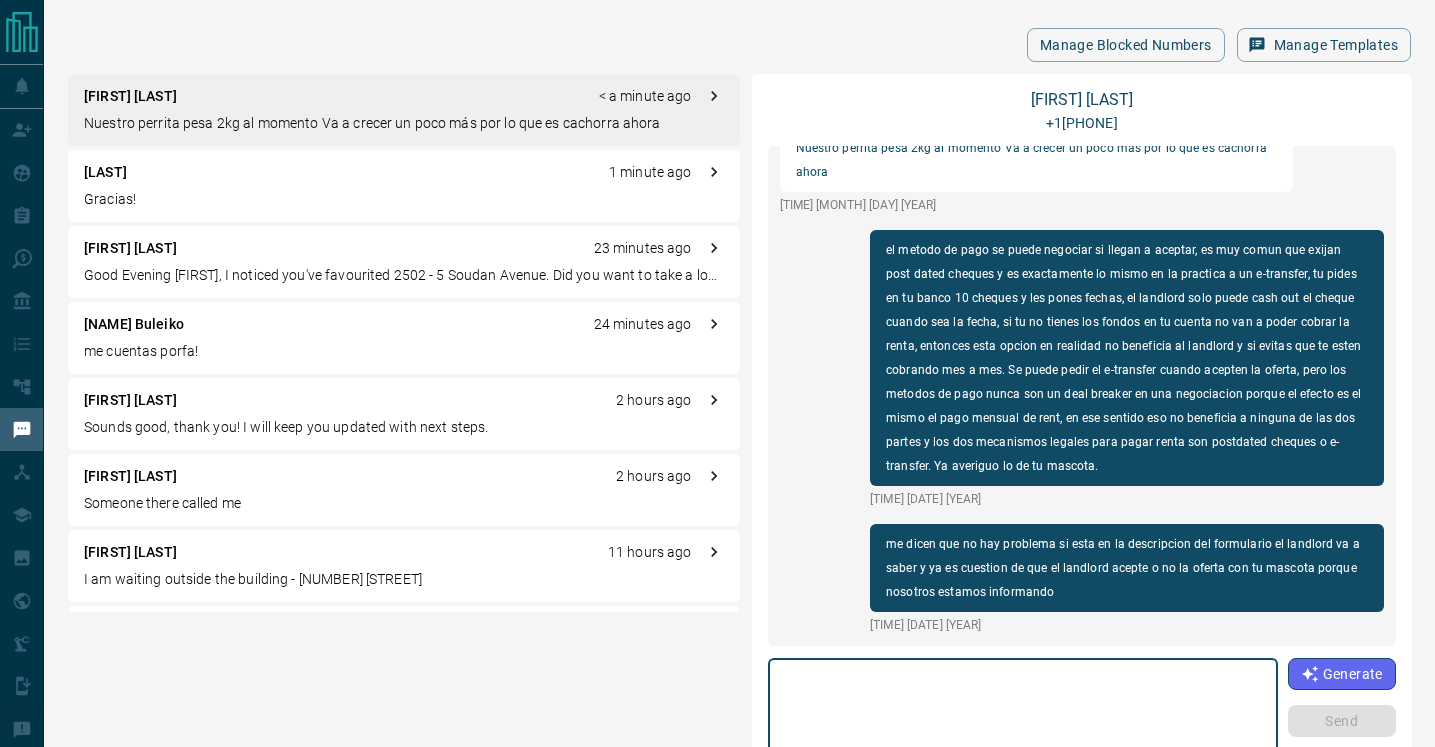 scroll, scrollTop: 0, scrollLeft: 0, axis: both 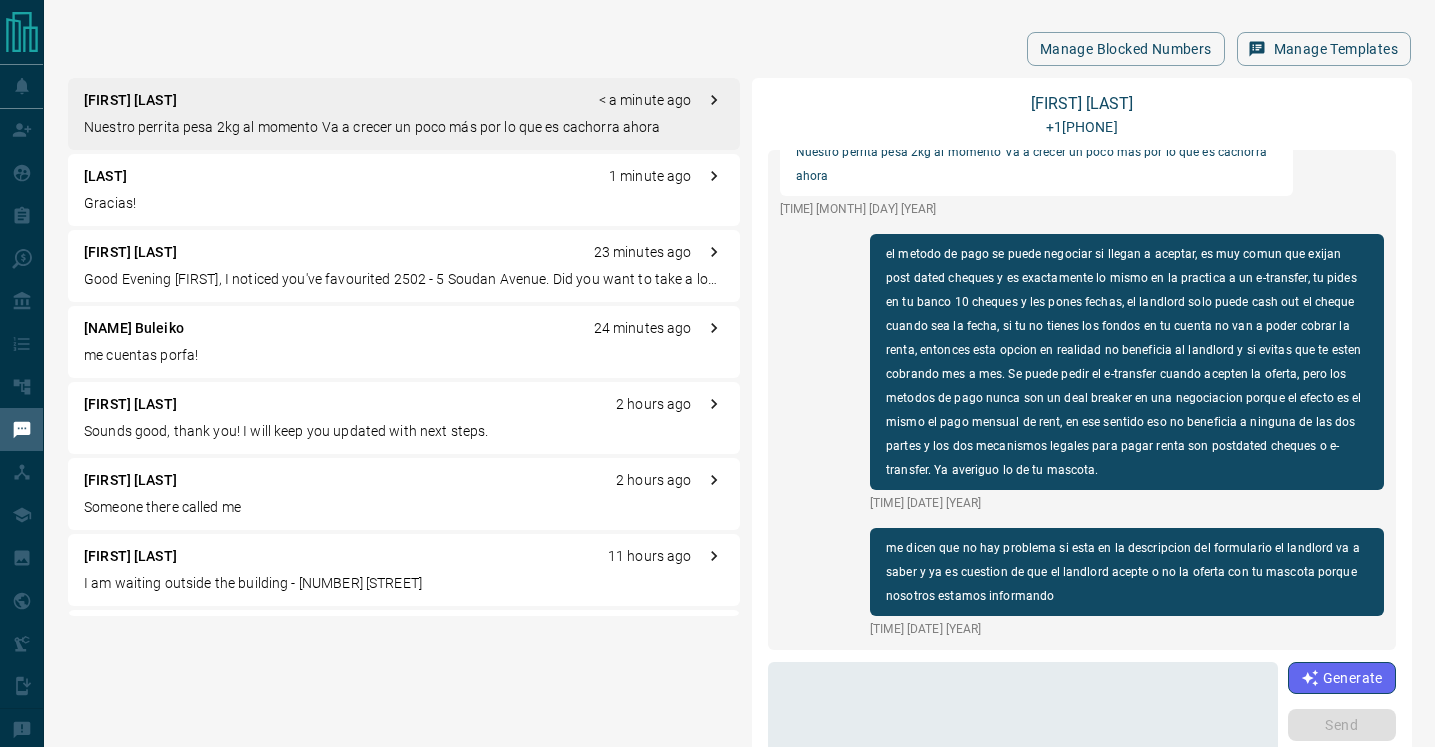 click on "[LAST] [TIME] [WORD]!" at bounding box center (404, 190) 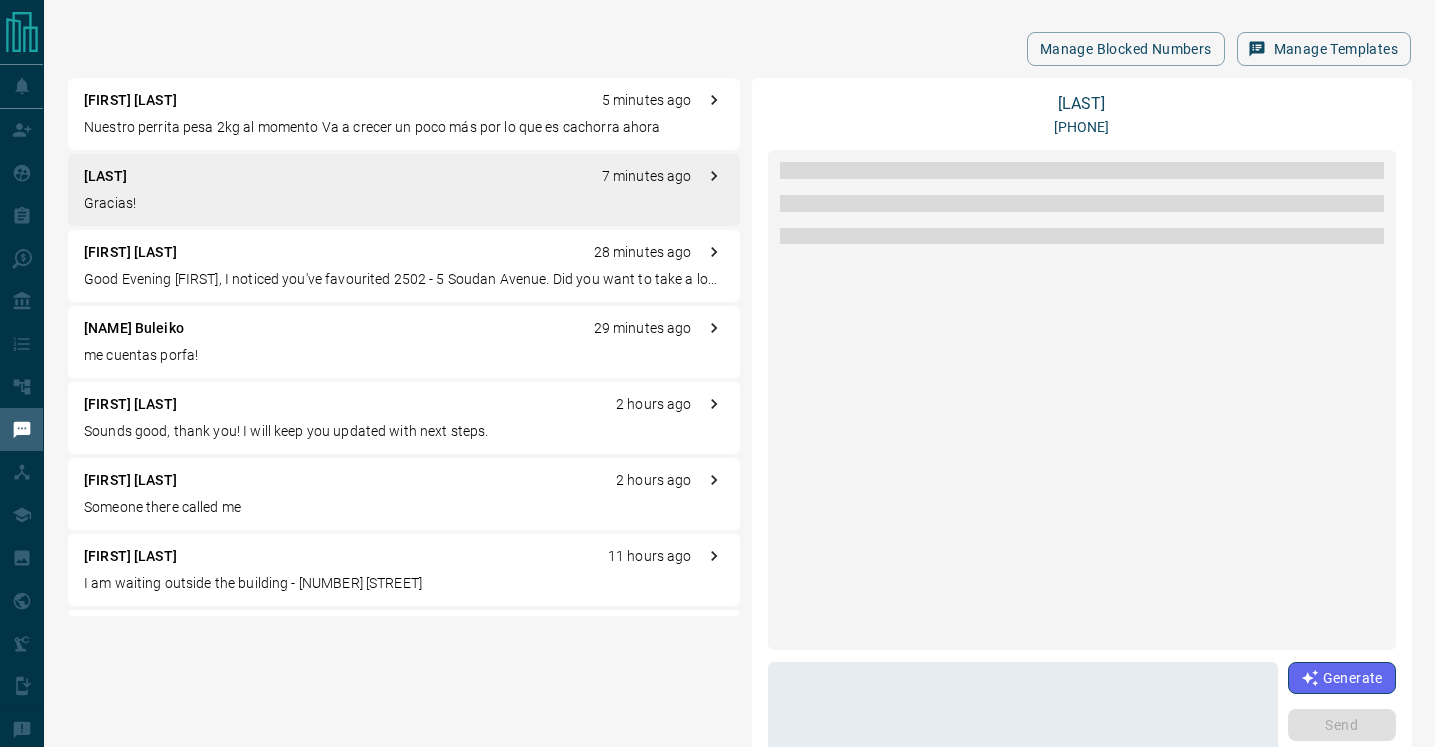 scroll, scrollTop: 1908, scrollLeft: 0, axis: vertical 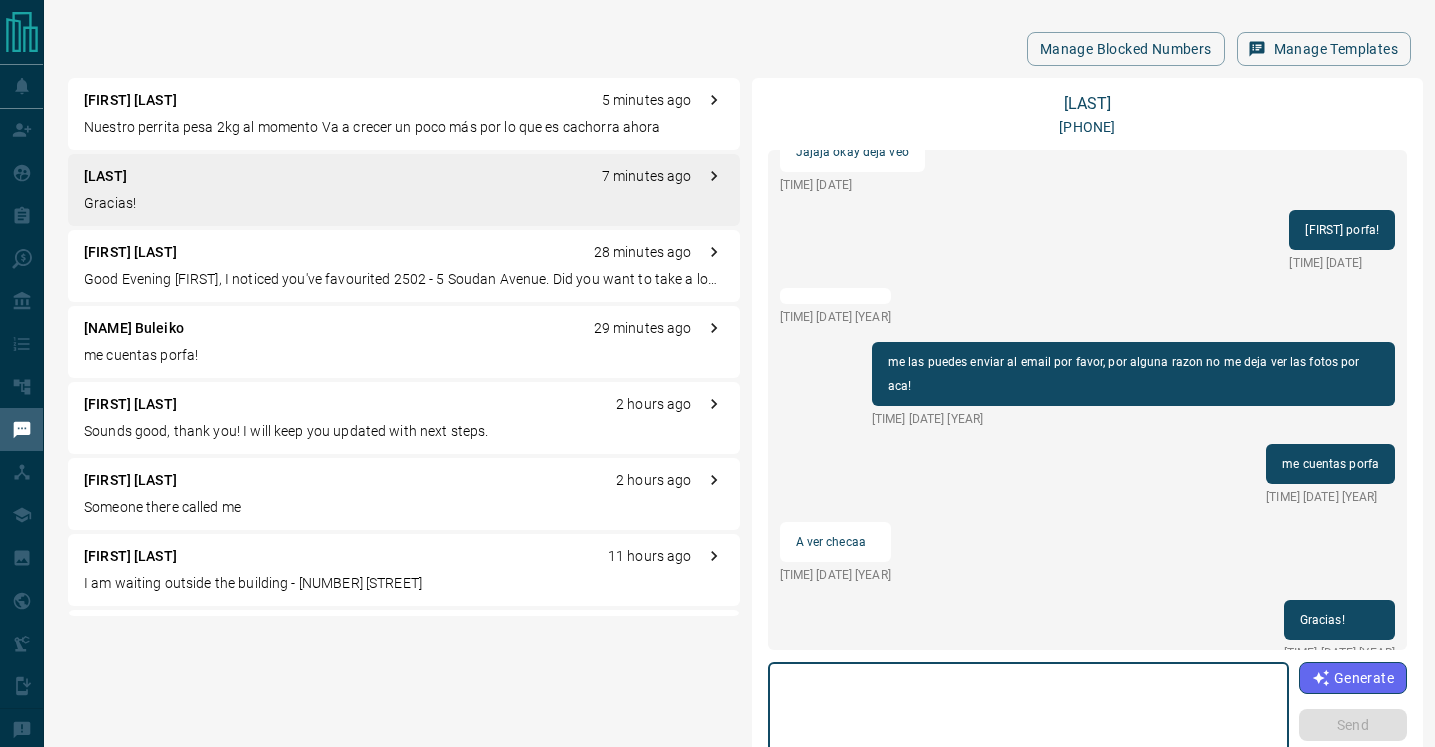 click at bounding box center [1029, 713] 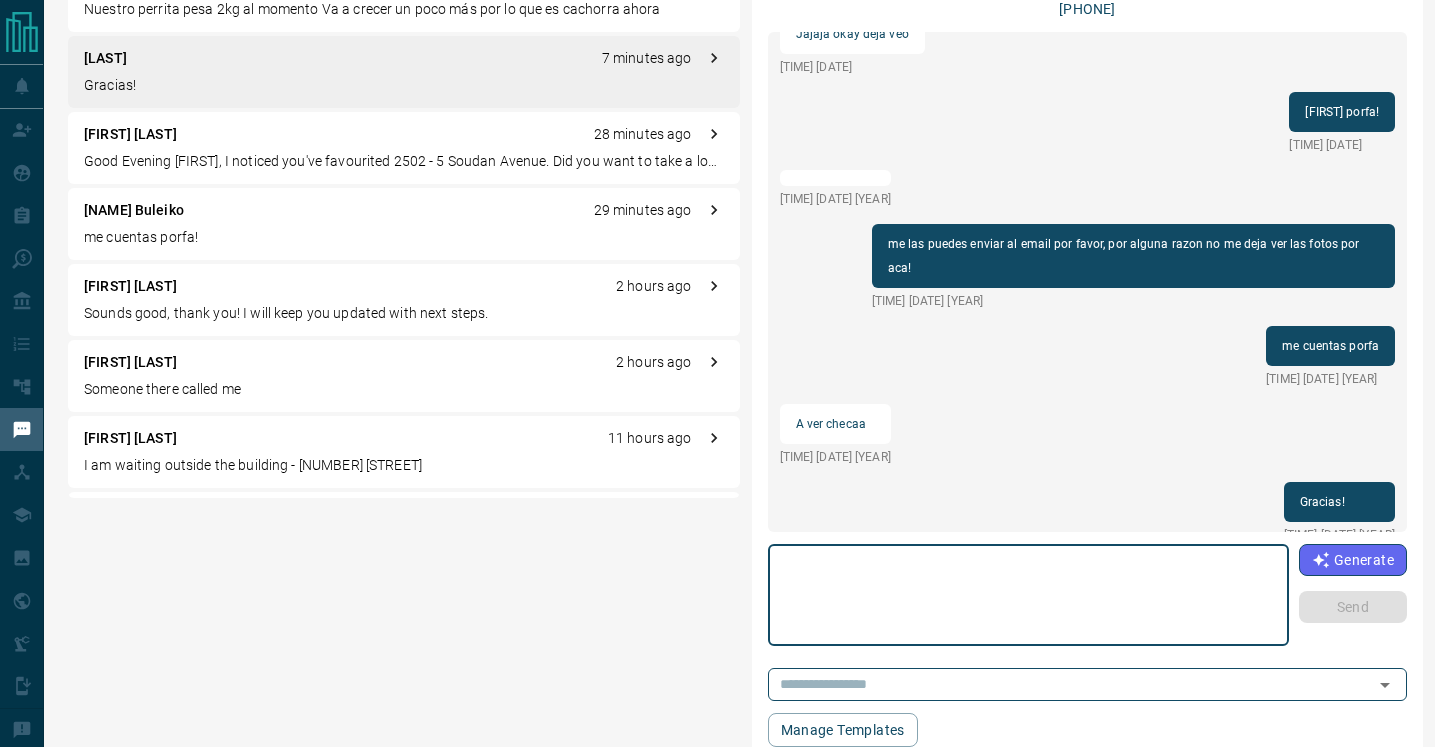 scroll, scrollTop: 120, scrollLeft: 0, axis: vertical 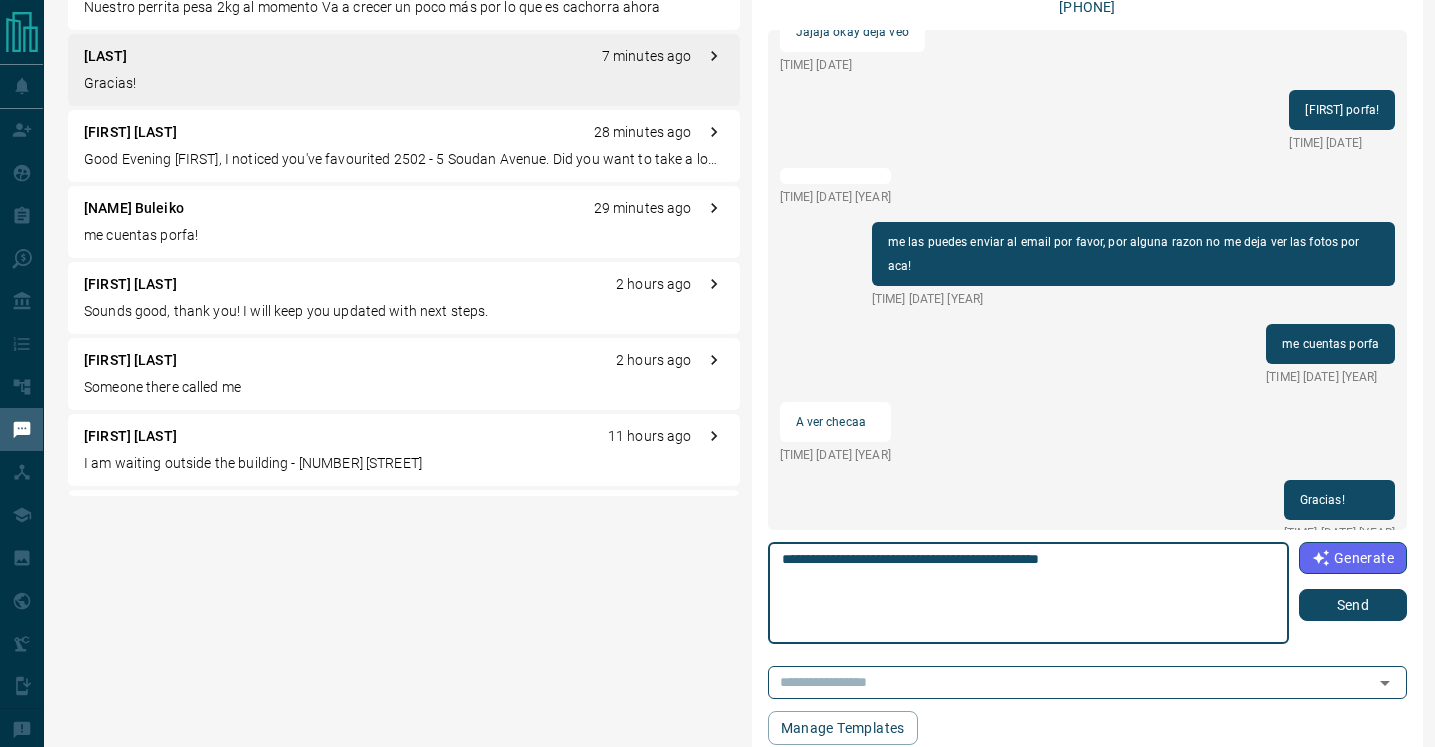 type on "**********" 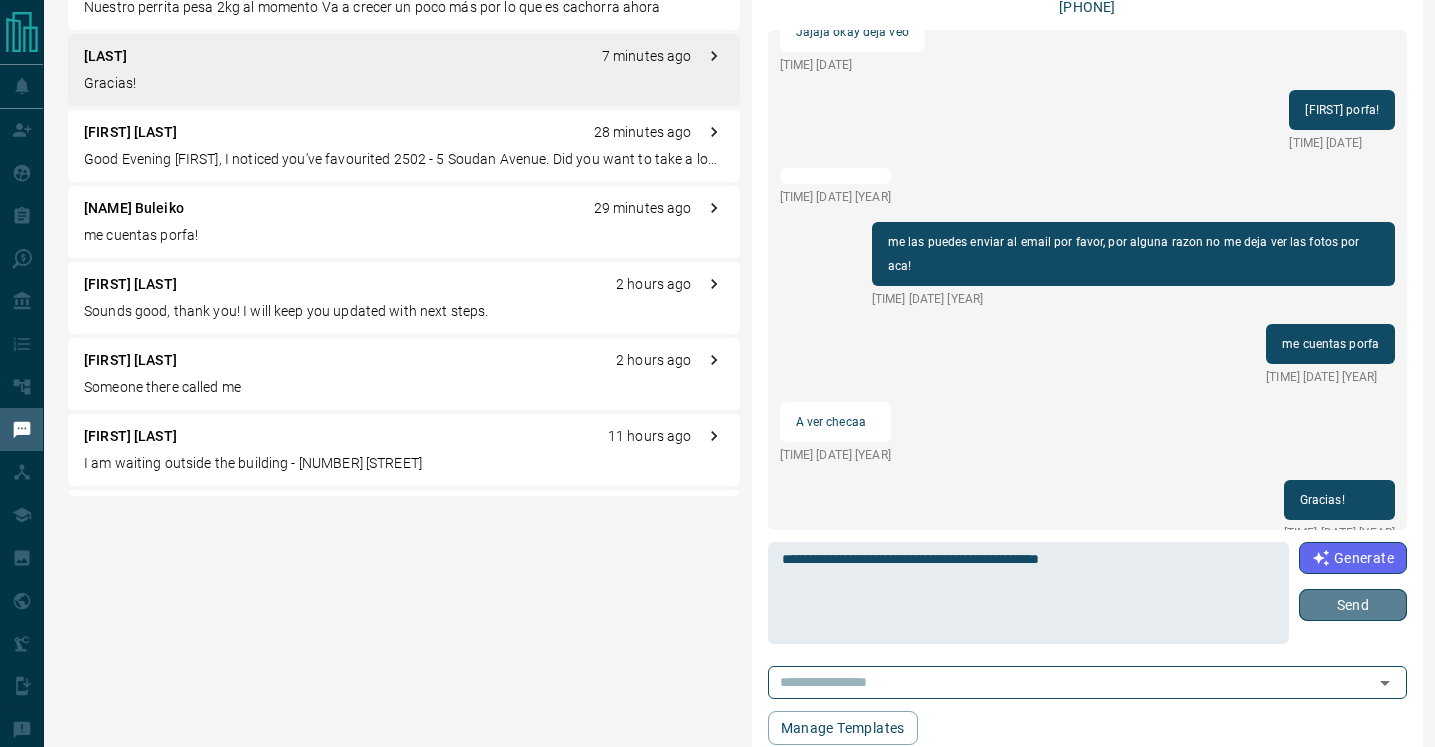 click on "Send" at bounding box center [1353, 605] 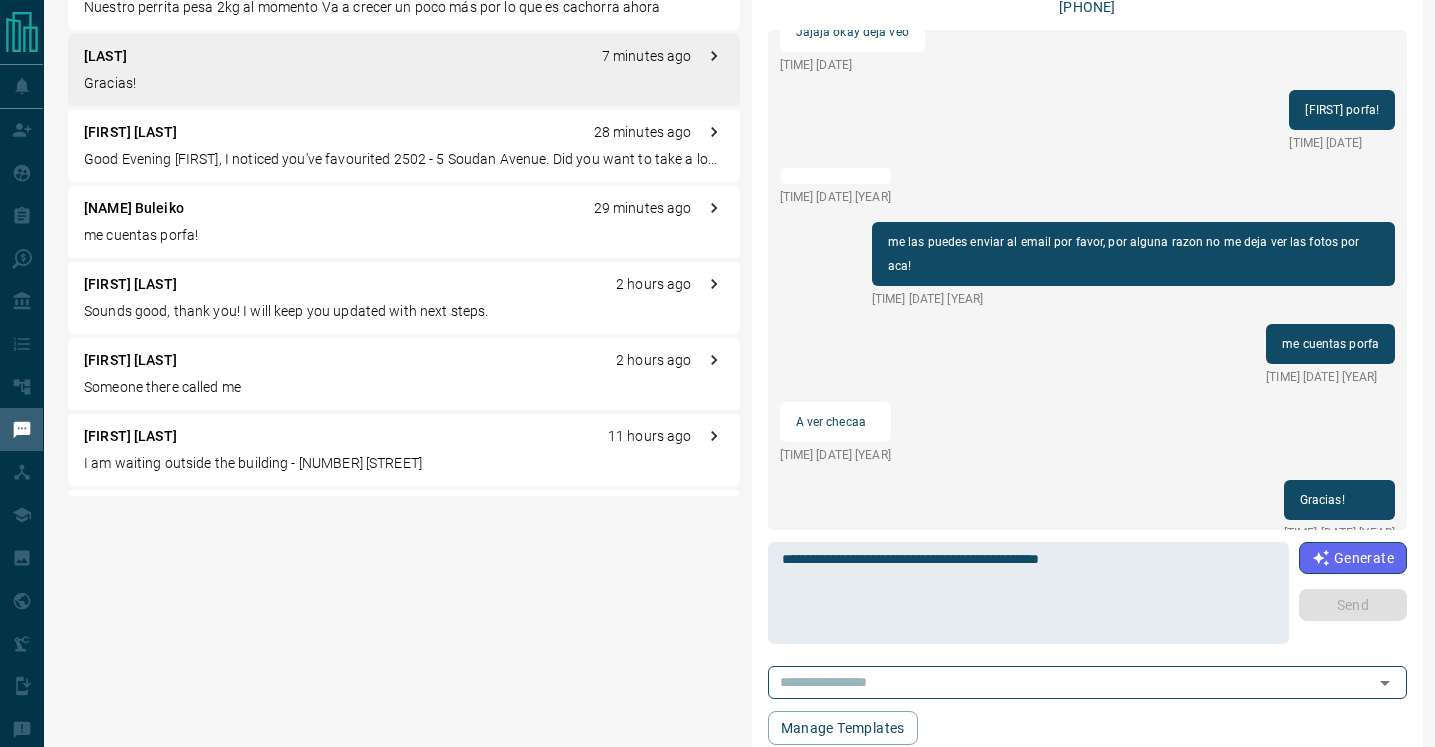 type 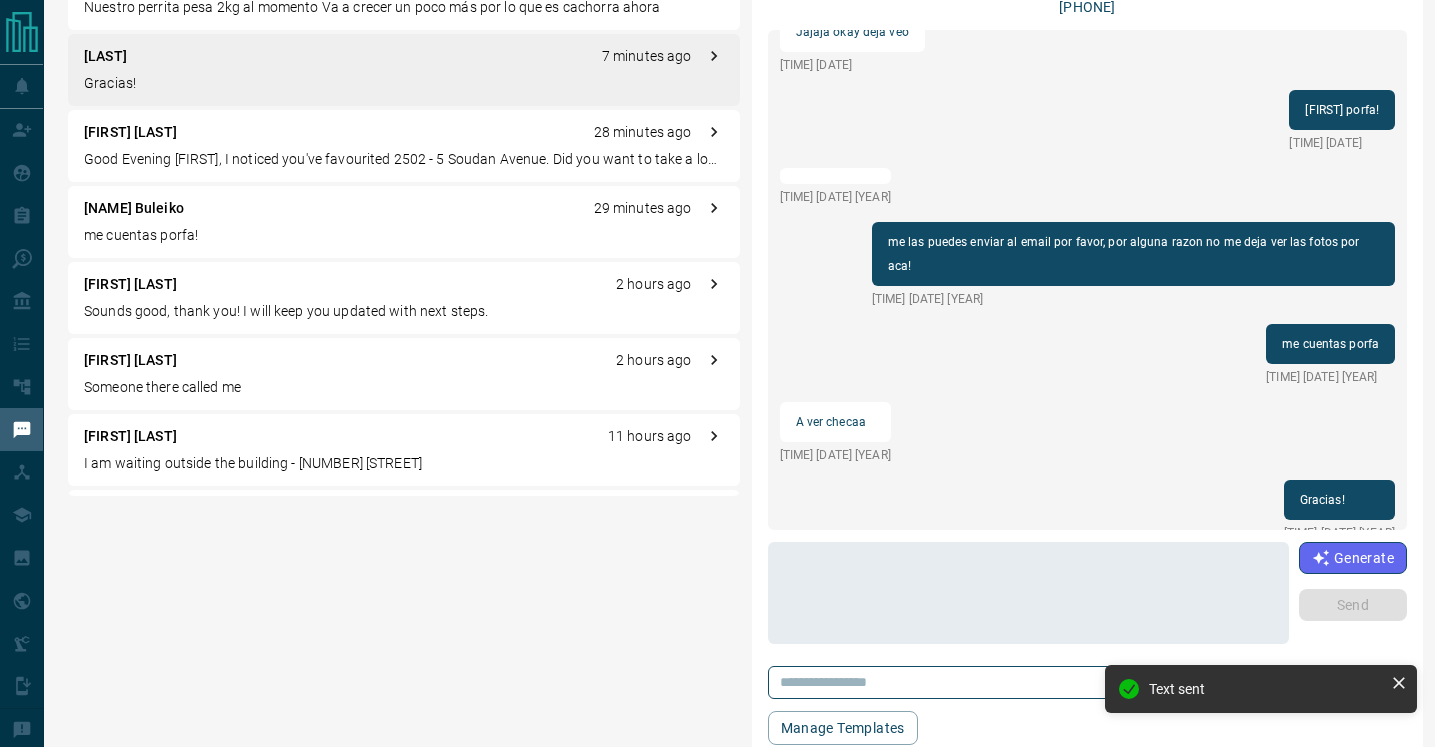 scroll, scrollTop: 1986, scrollLeft: 0, axis: vertical 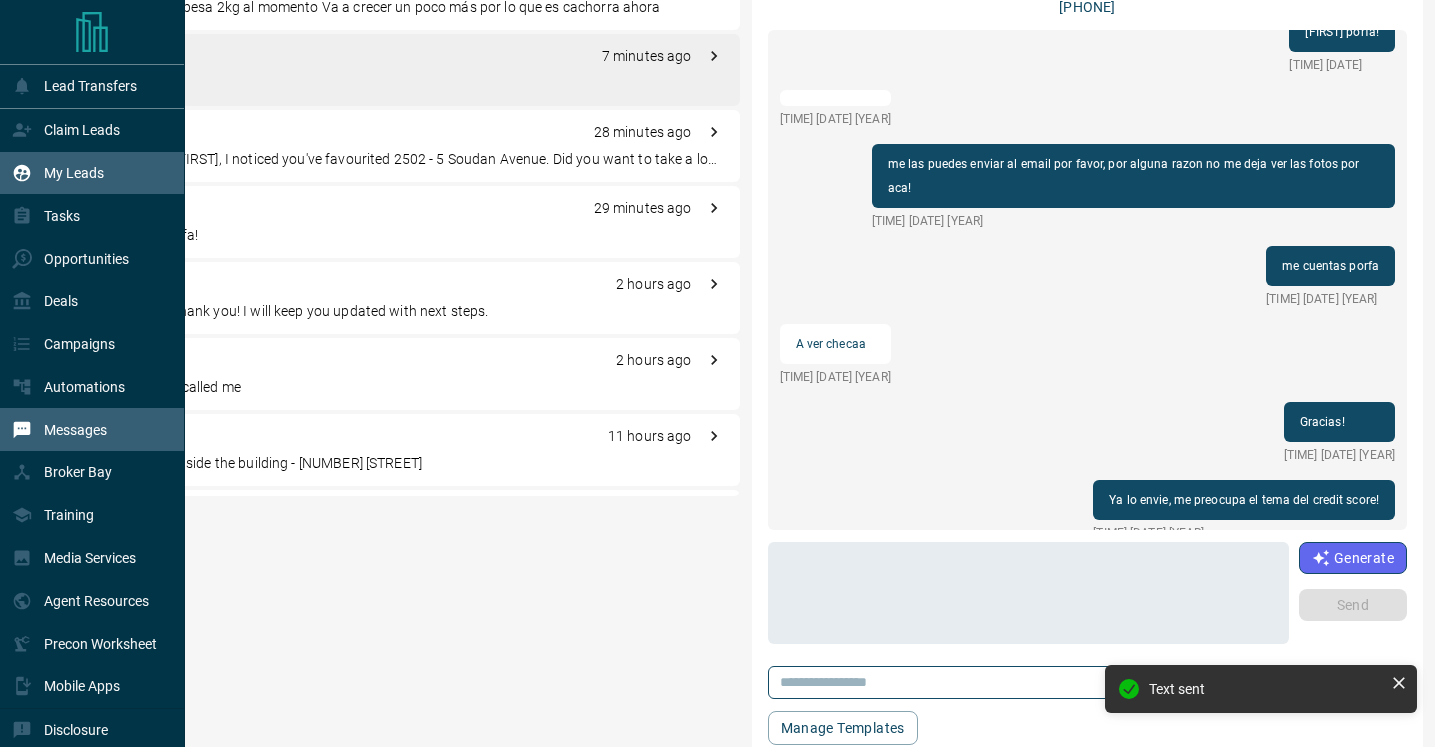 click on "My Leads" at bounding box center [58, 173] 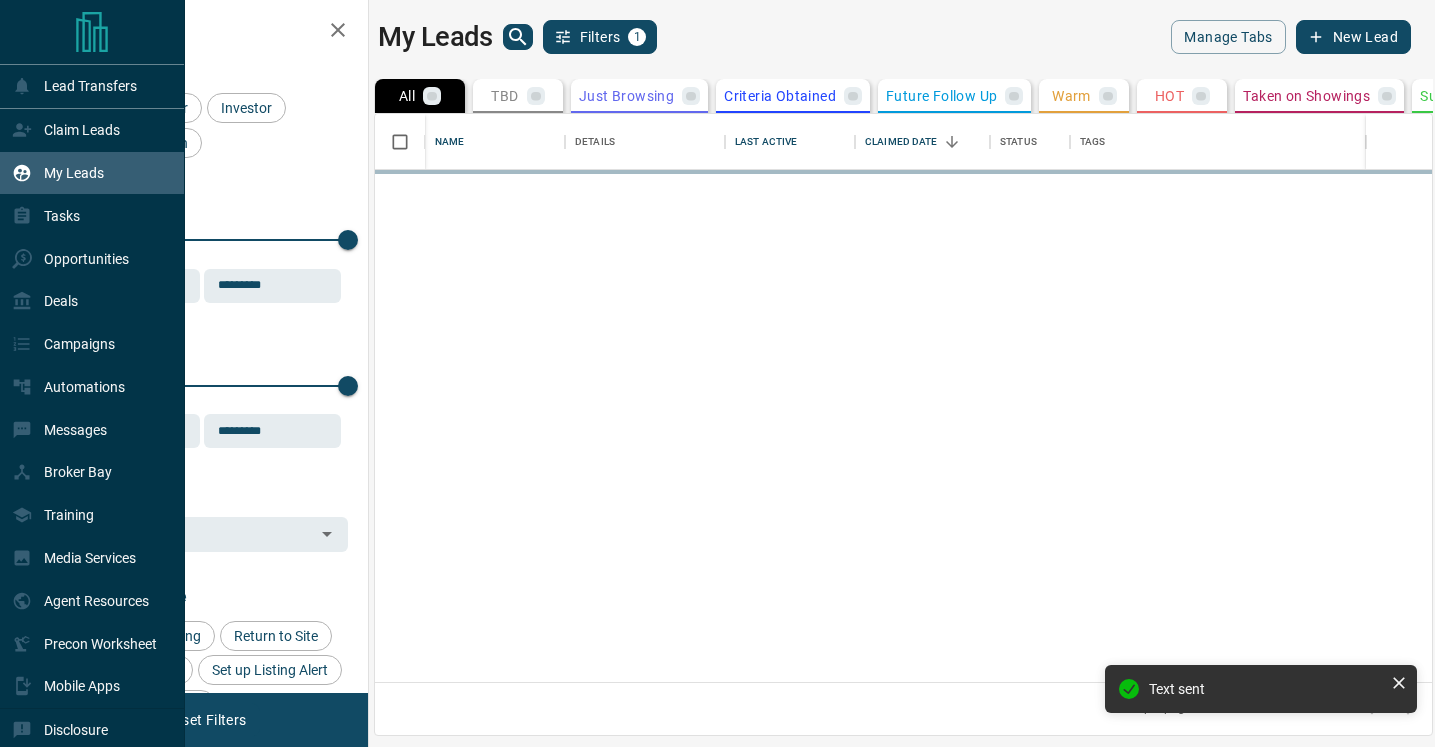 scroll, scrollTop: 0, scrollLeft: 0, axis: both 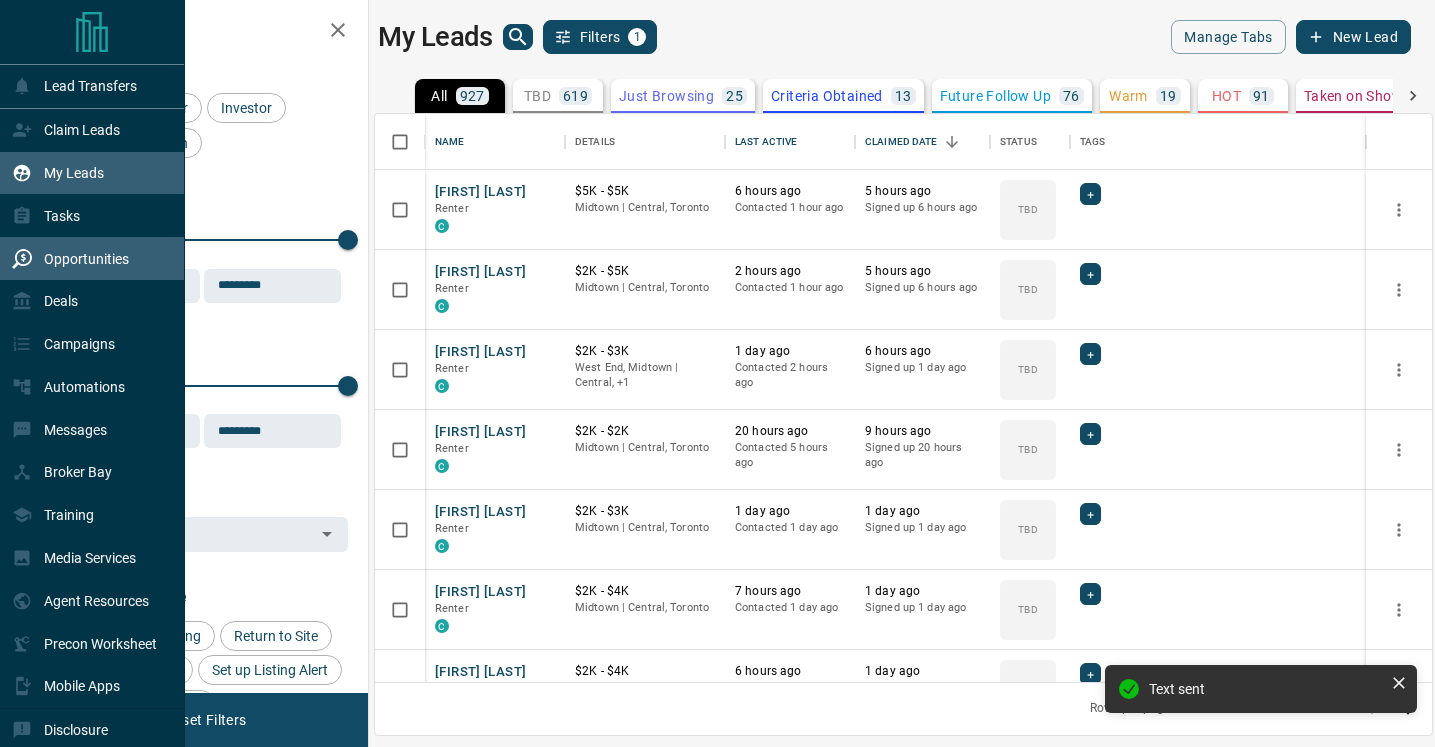 click on "Opportunities" at bounding box center [86, 259] 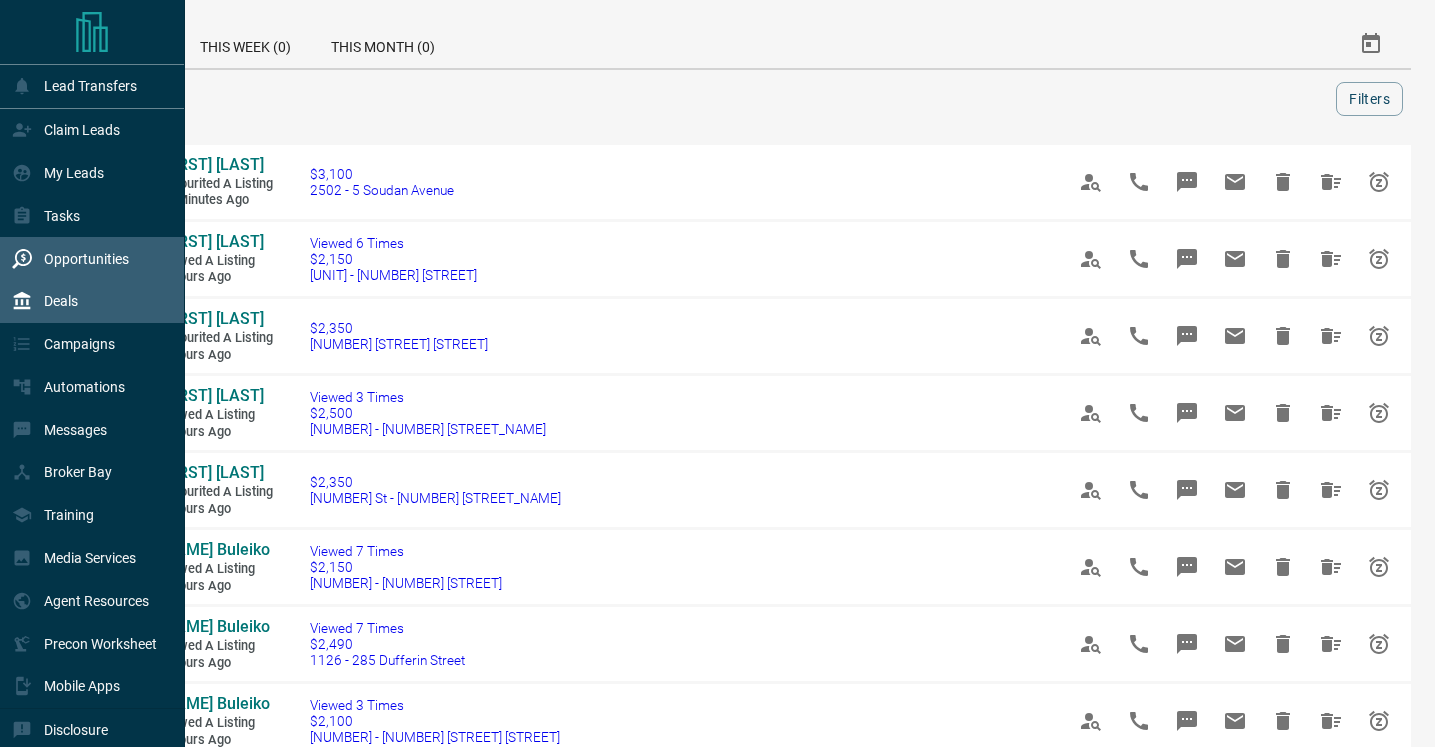 click on "Deals" at bounding box center (45, 301) 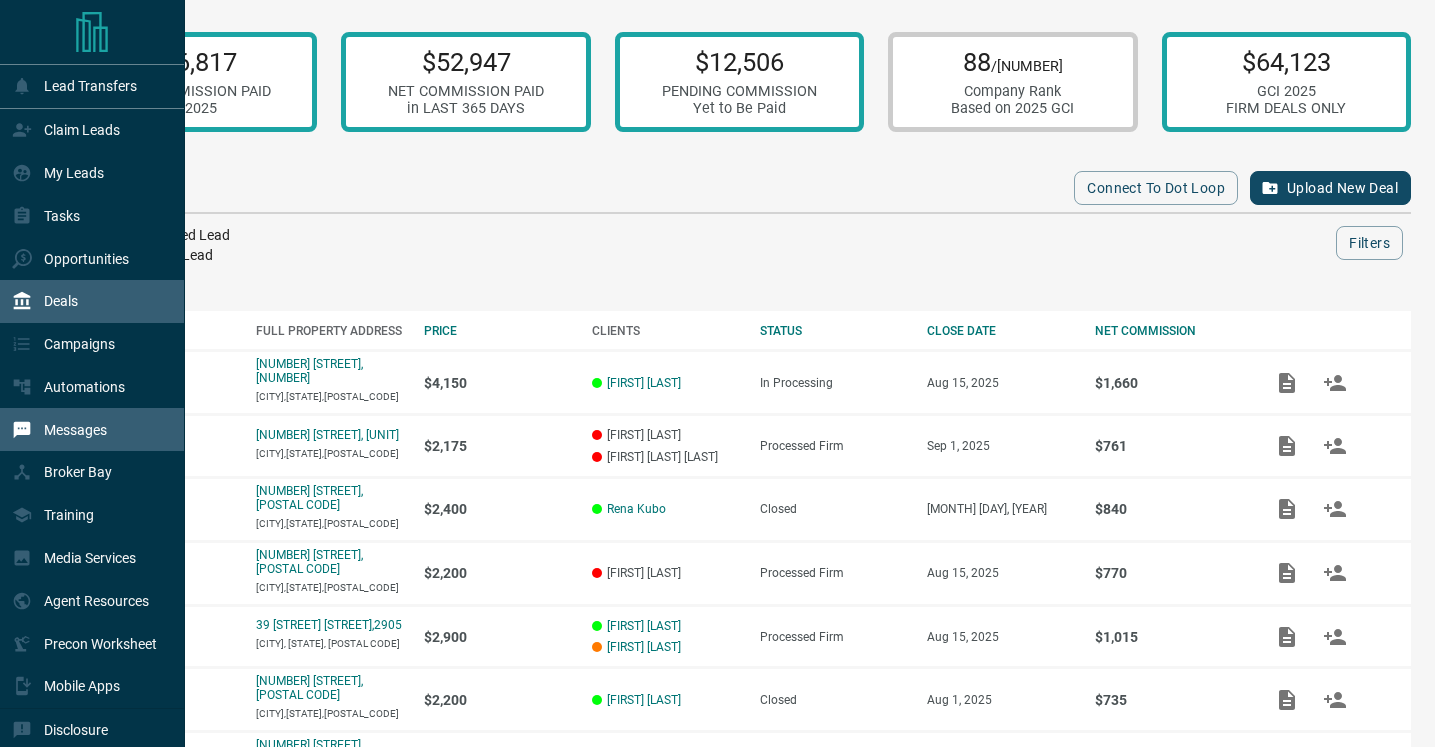 click on "Messages" at bounding box center (75, 430) 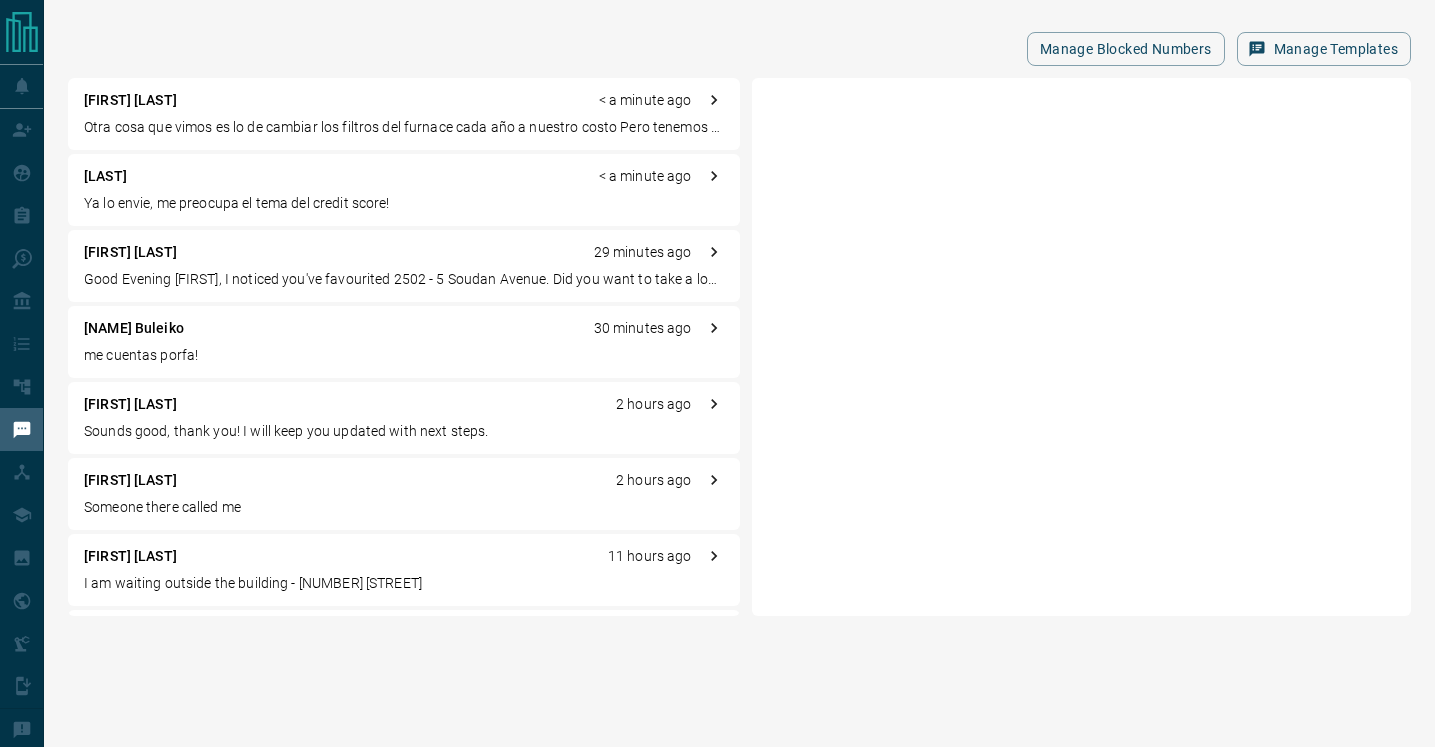 click on "Otra cosa que vimos es lo de cambiar los filtros del furnace cada año a nuestro costo
Pero tenemos entendido que eso viene con los building fees. Es la primera vez que nos harían pagar por cambios de filtros" at bounding box center [404, 127] 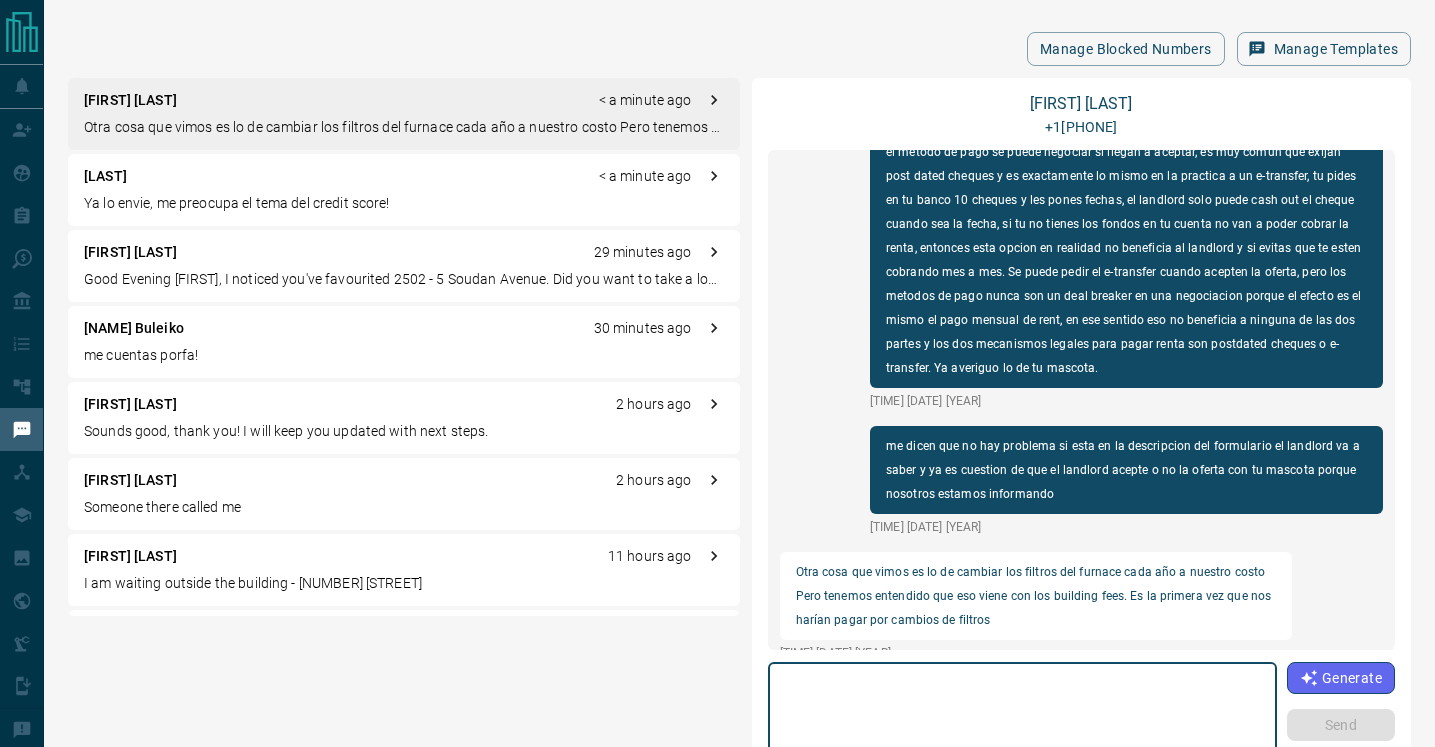 scroll, scrollTop: 2378, scrollLeft: 0, axis: vertical 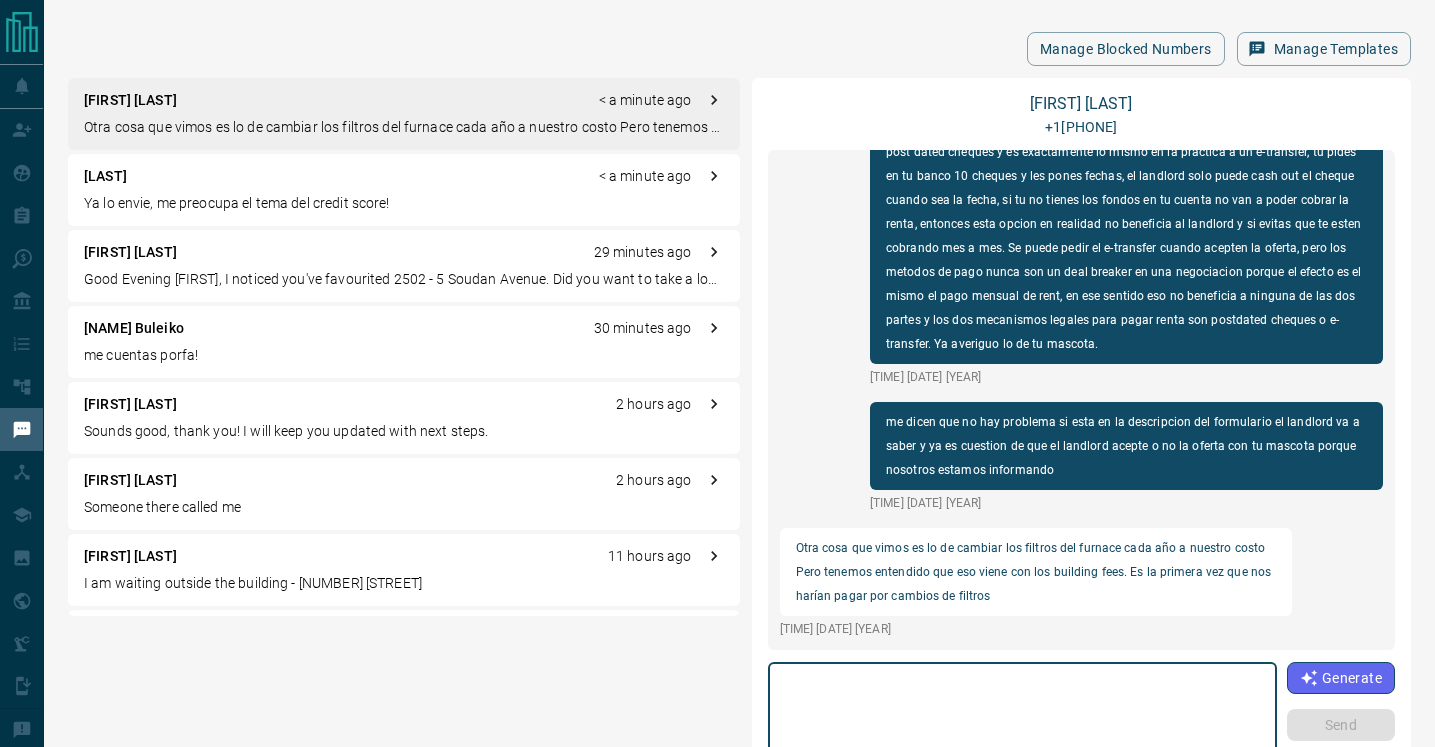 click at bounding box center (1022, 713) 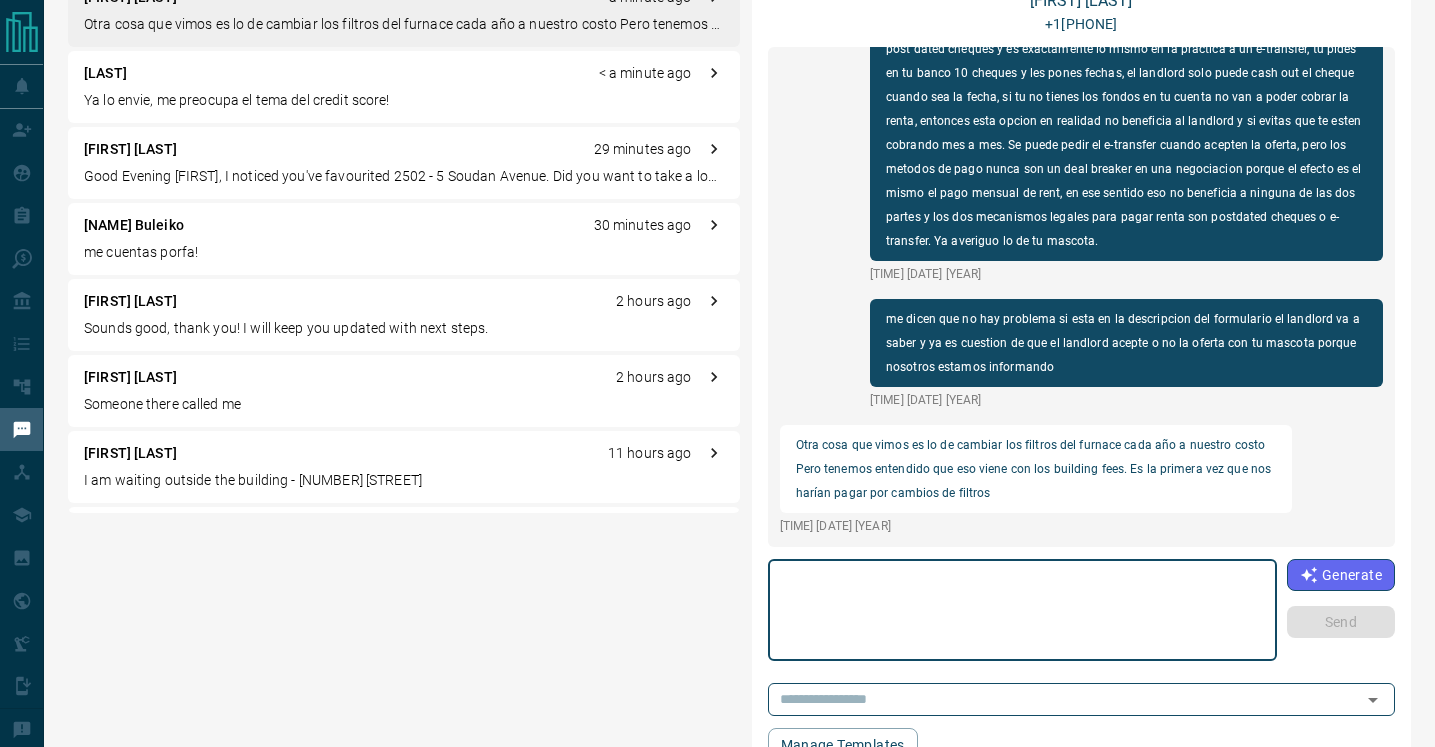 scroll, scrollTop: 107, scrollLeft: 0, axis: vertical 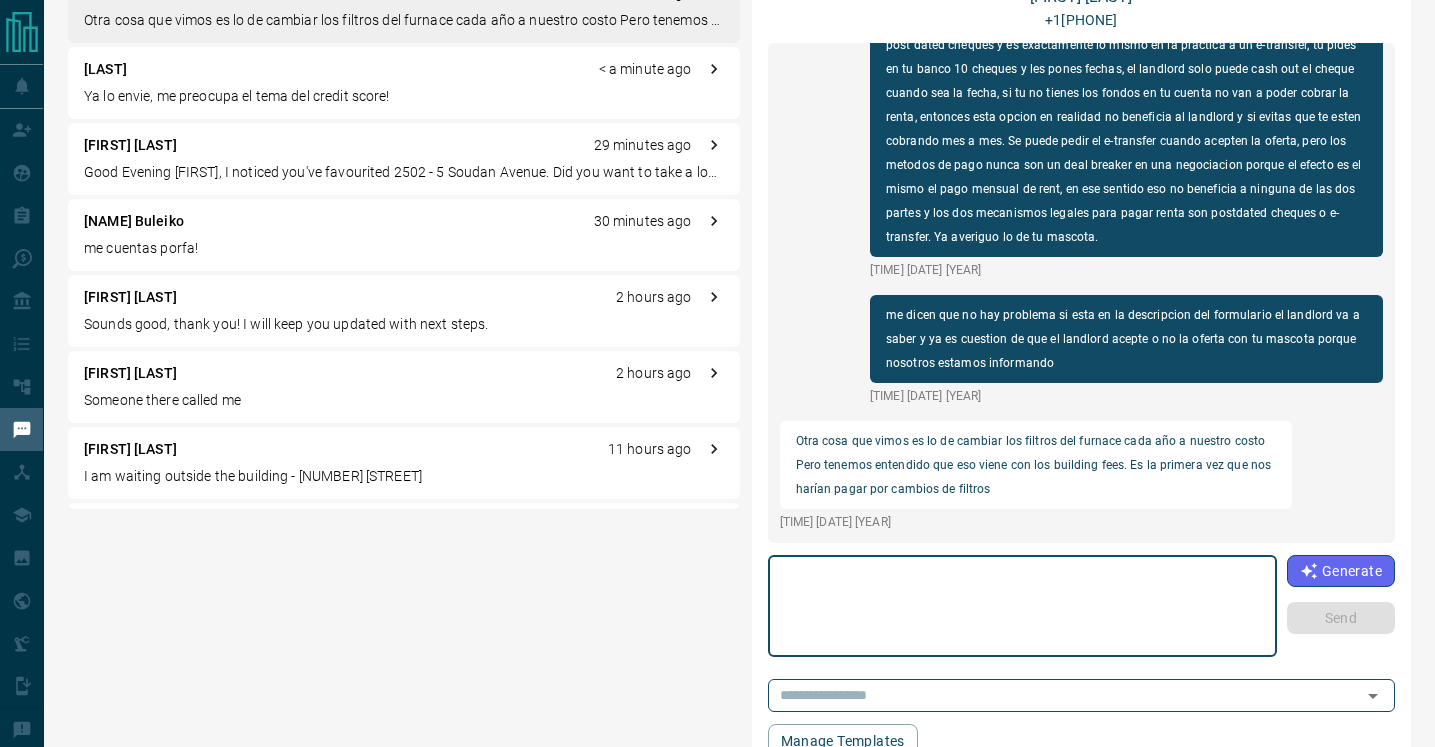 type on "*" 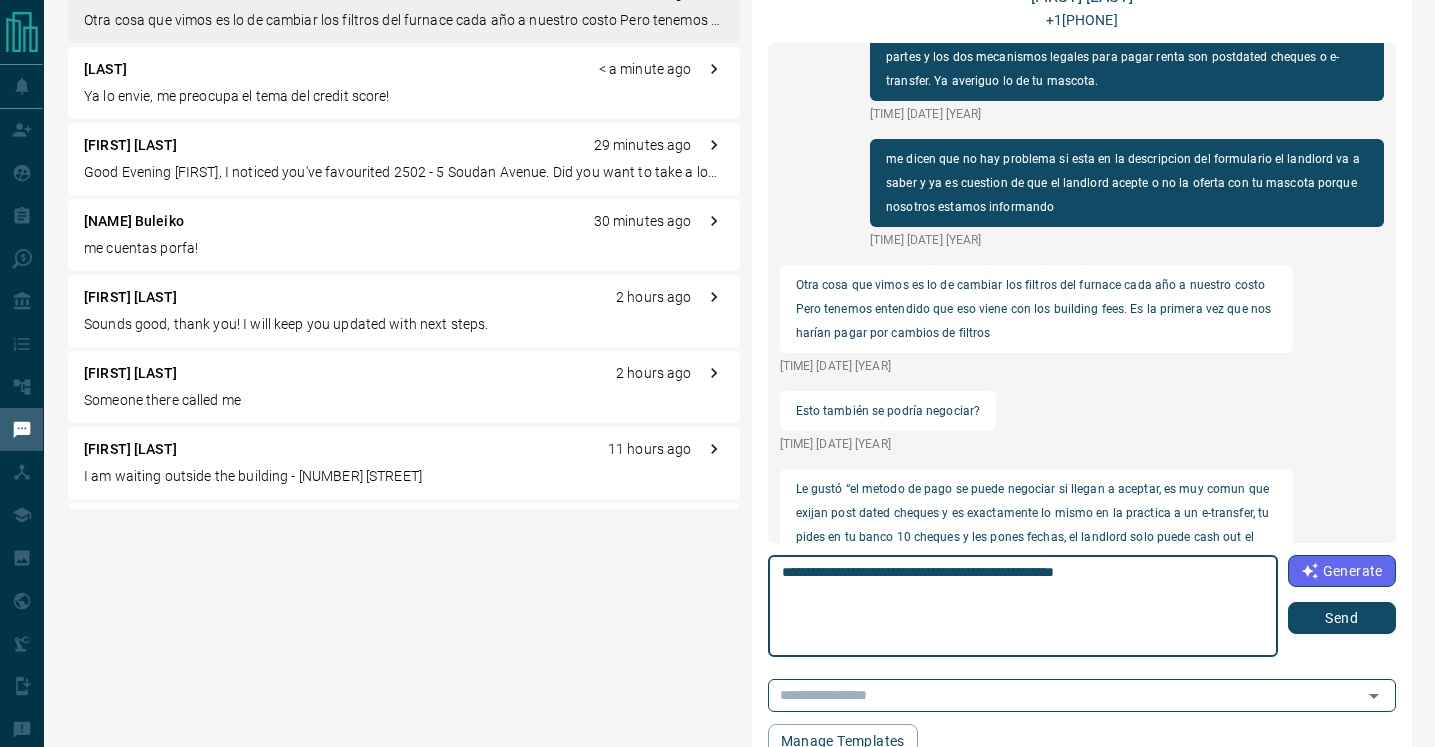 scroll, scrollTop: 2546, scrollLeft: 0, axis: vertical 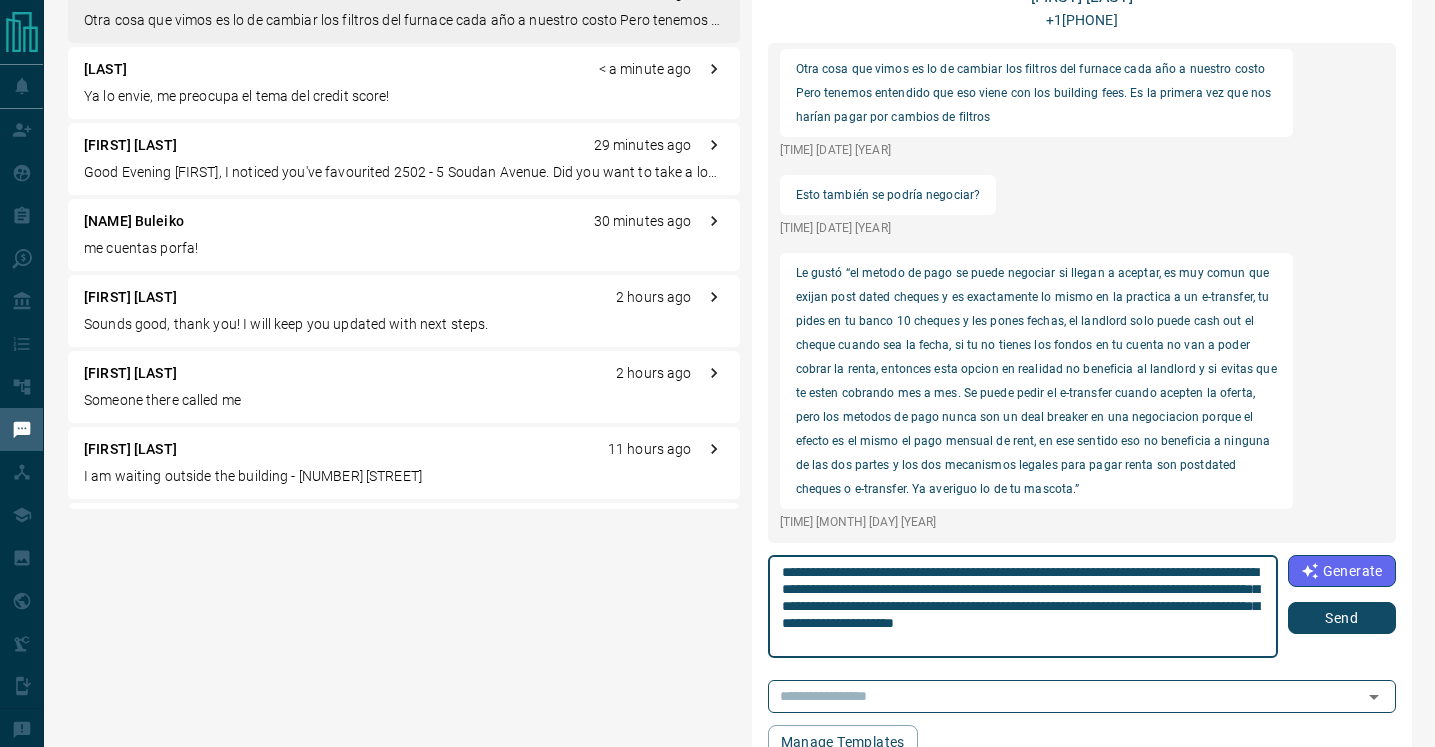drag, startPoint x: 900, startPoint y: 637, endPoint x: 970, endPoint y: 621, distance: 71.80529 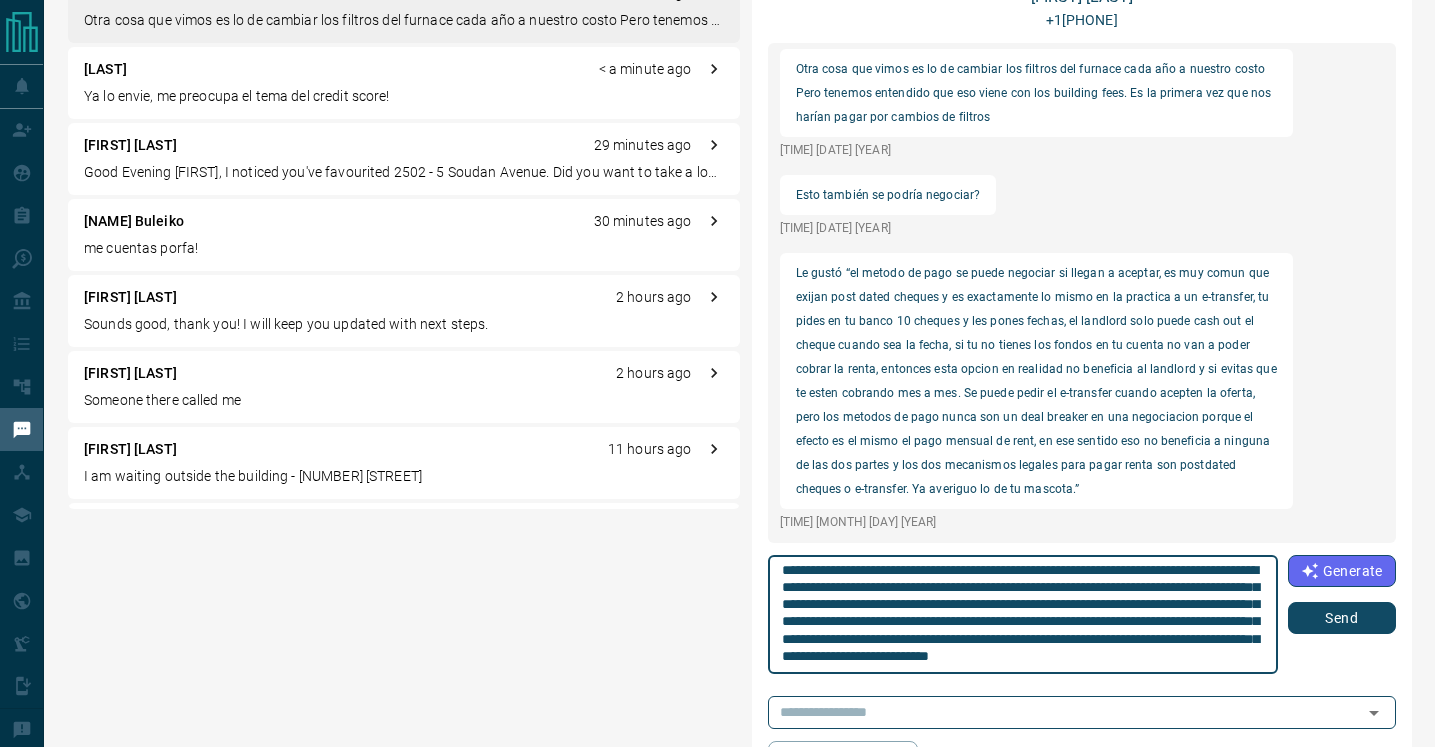 scroll, scrollTop: 35, scrollLeft: 0, axis: vertical 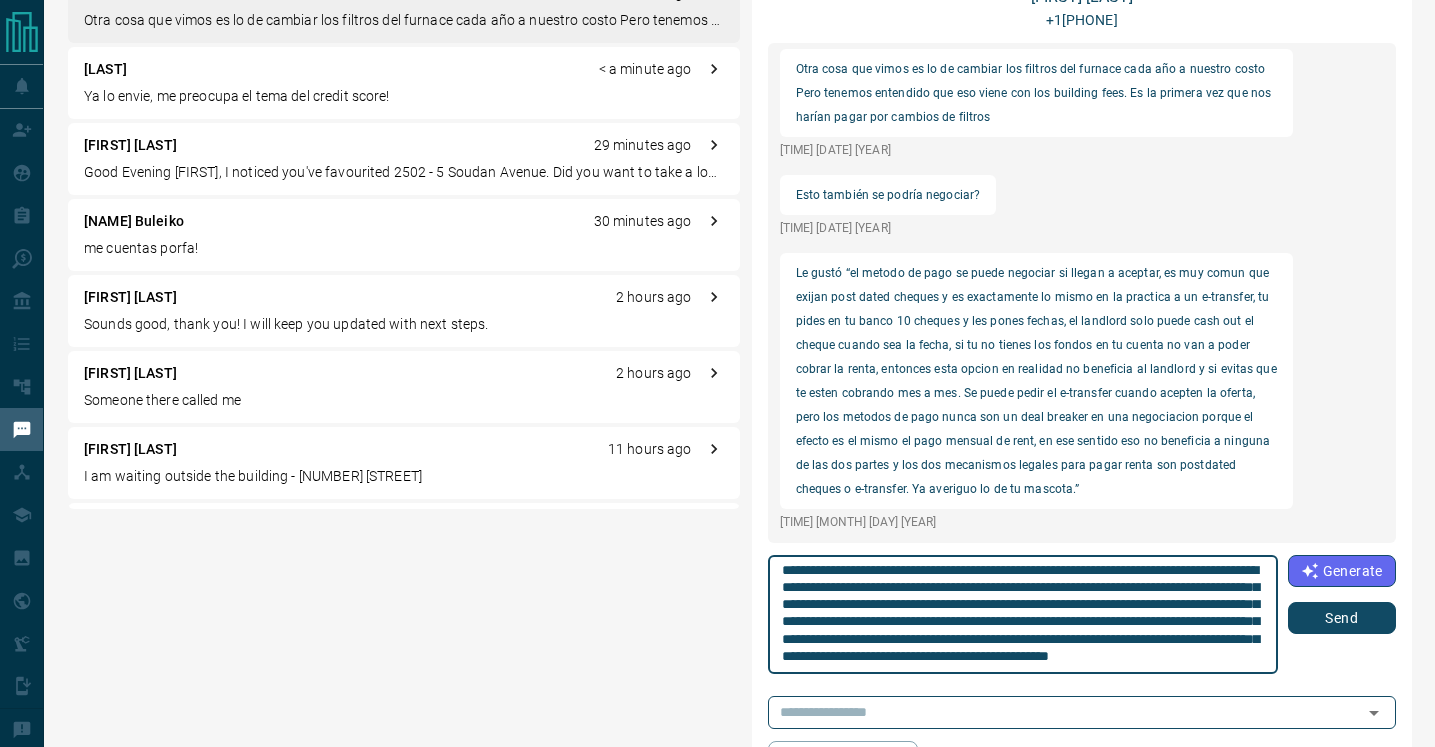 click on "**********" at bounding box center [1023, 615] 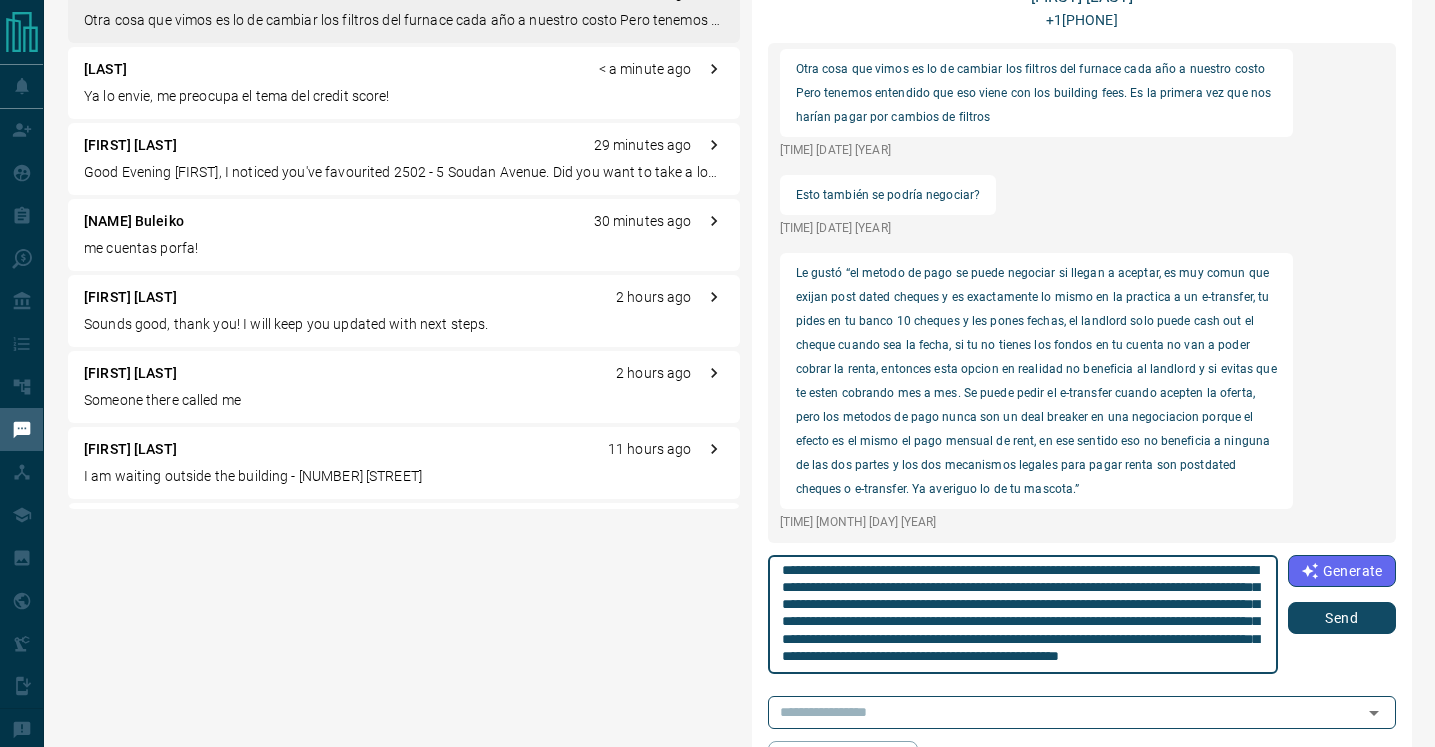 click on "**********" at bounding box center [1023, 615] 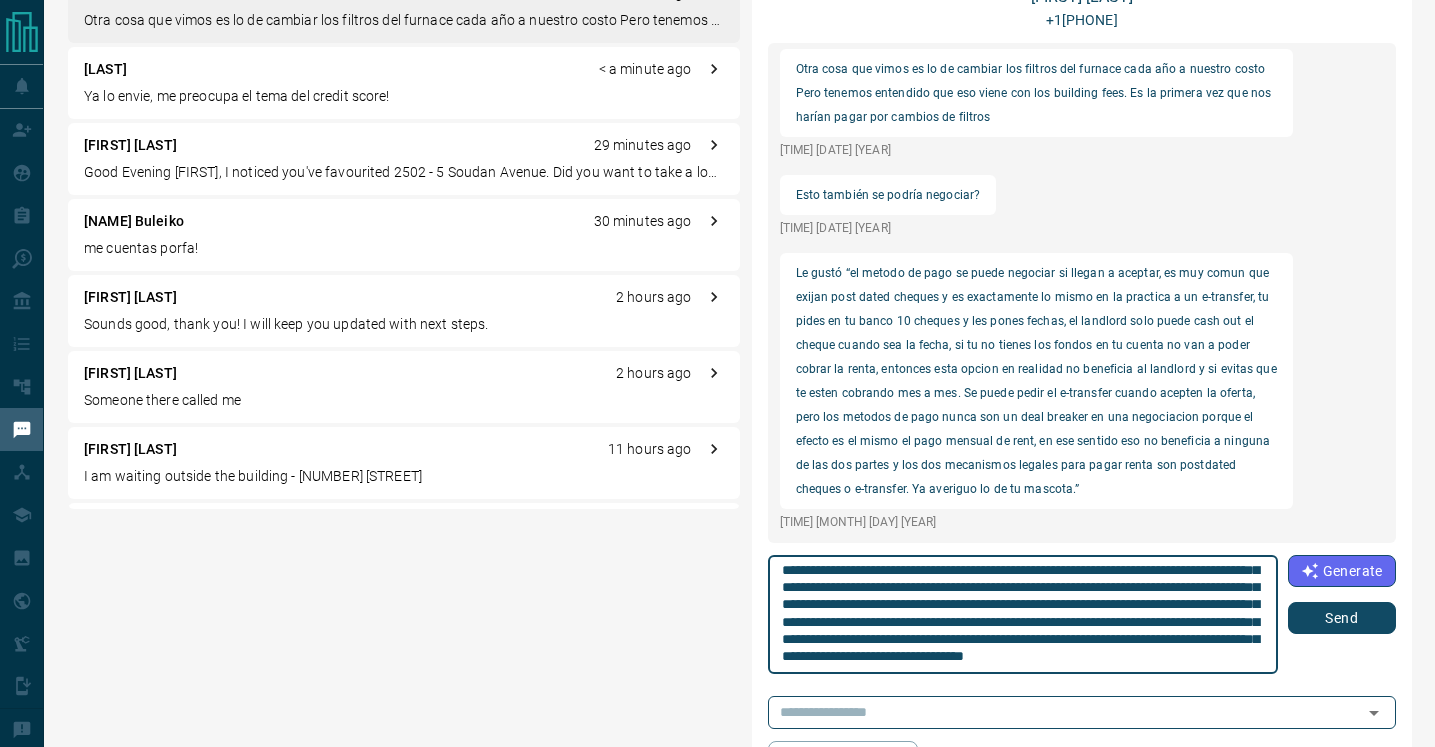 type on "**********" 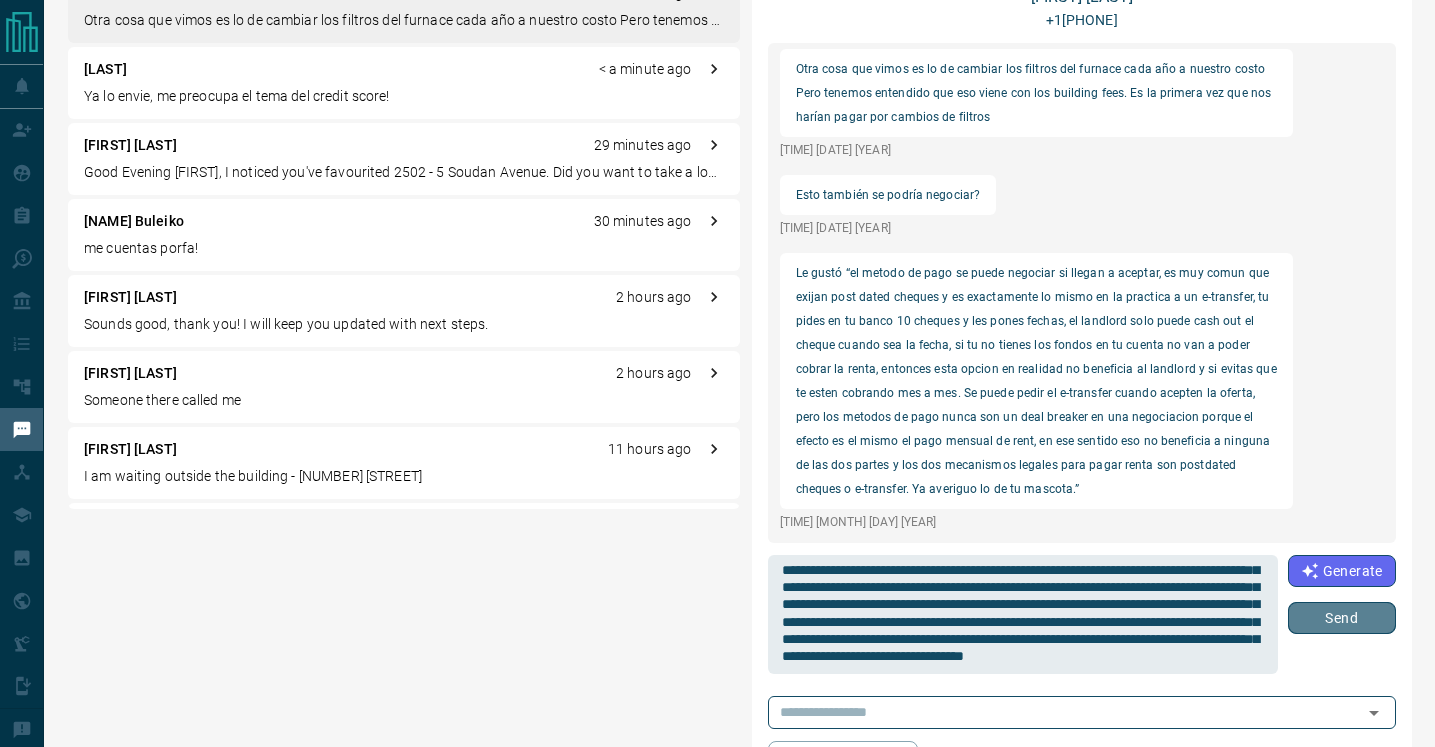 click on "Send" at bounding box center [1342, 618] 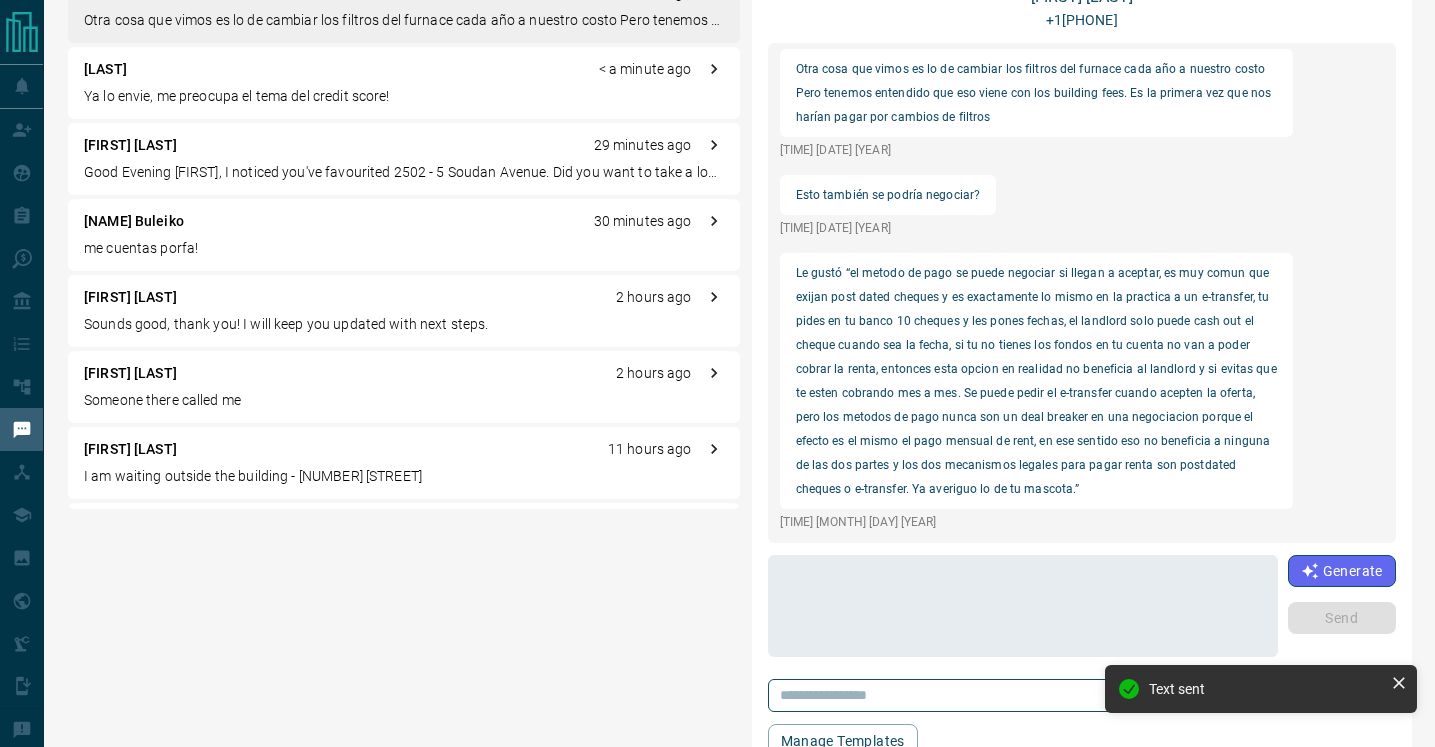 scroll, scrollTop: 0, scrollLeft: 0, axis: both 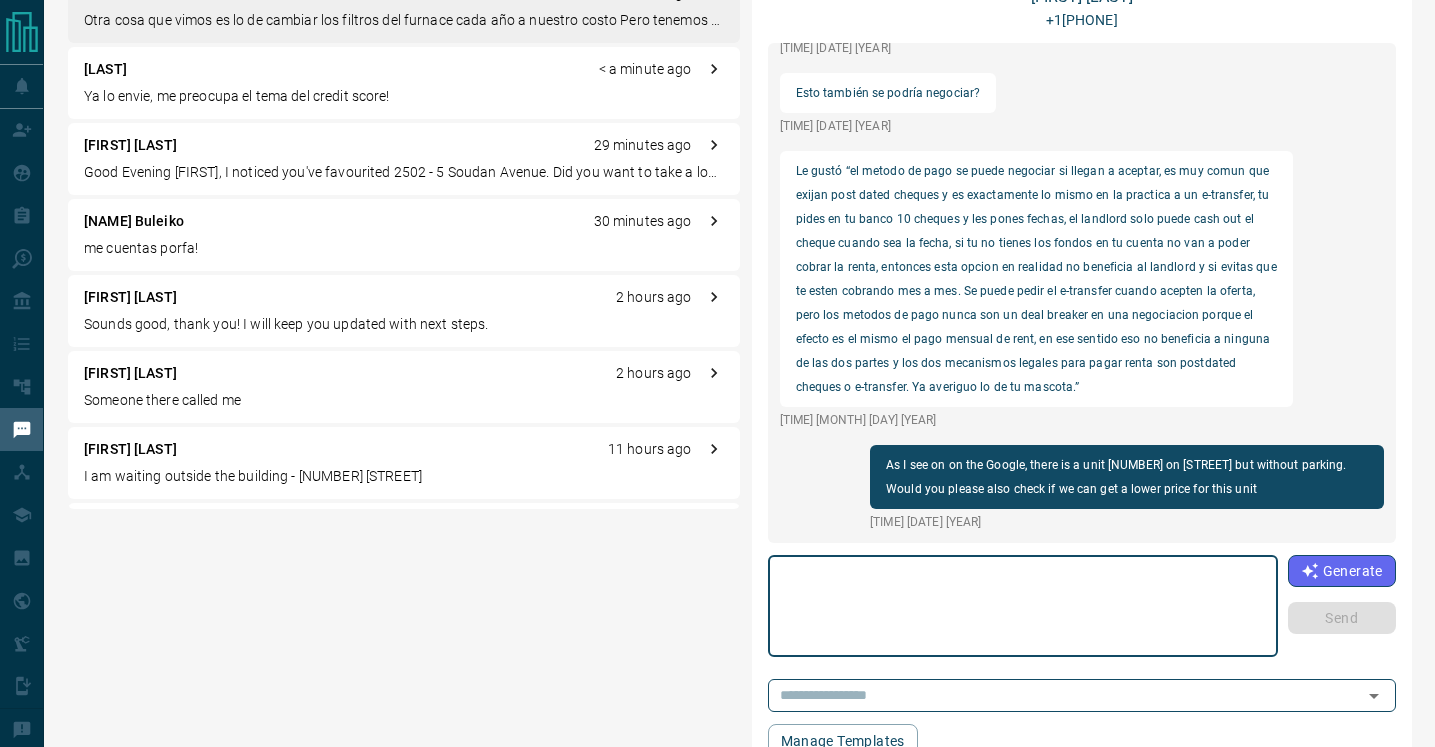 click at bounding box center [1023, 606] 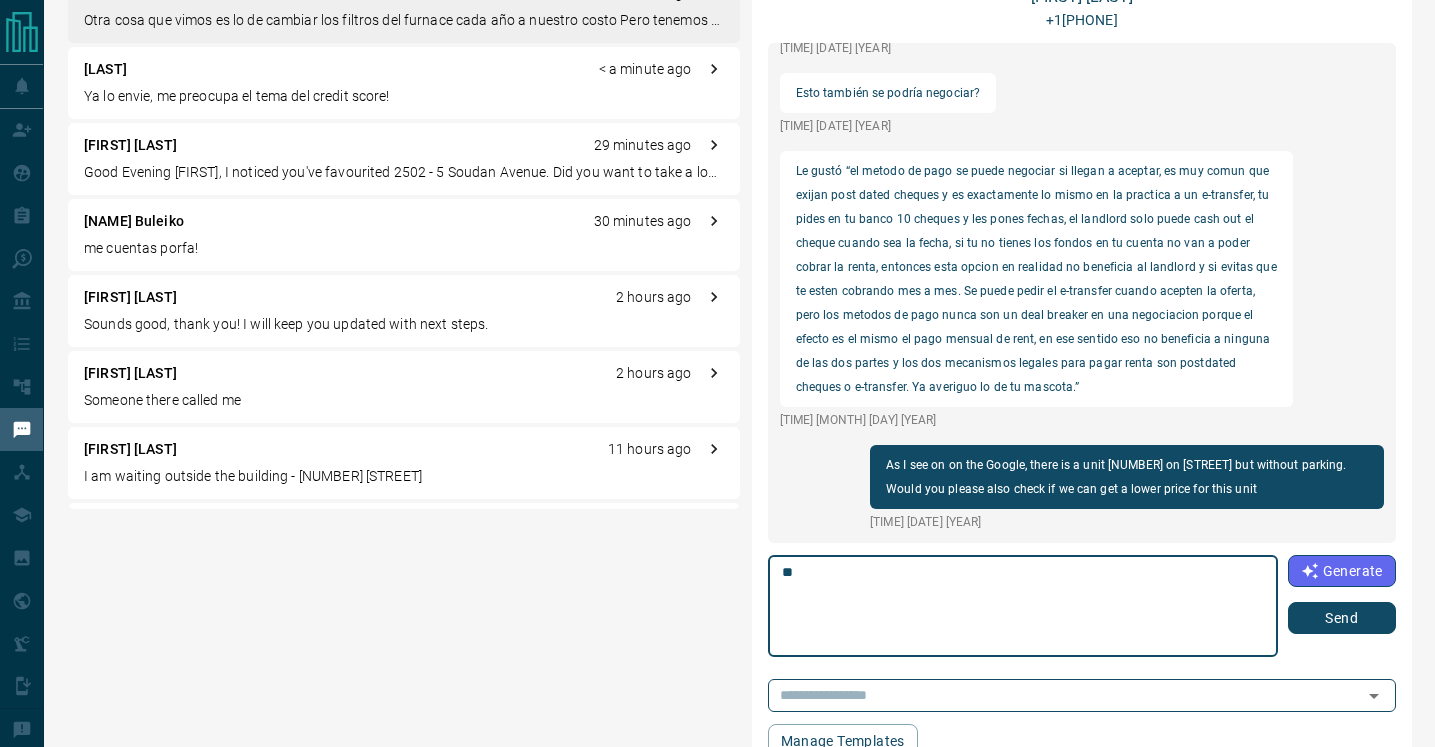 type on "*" 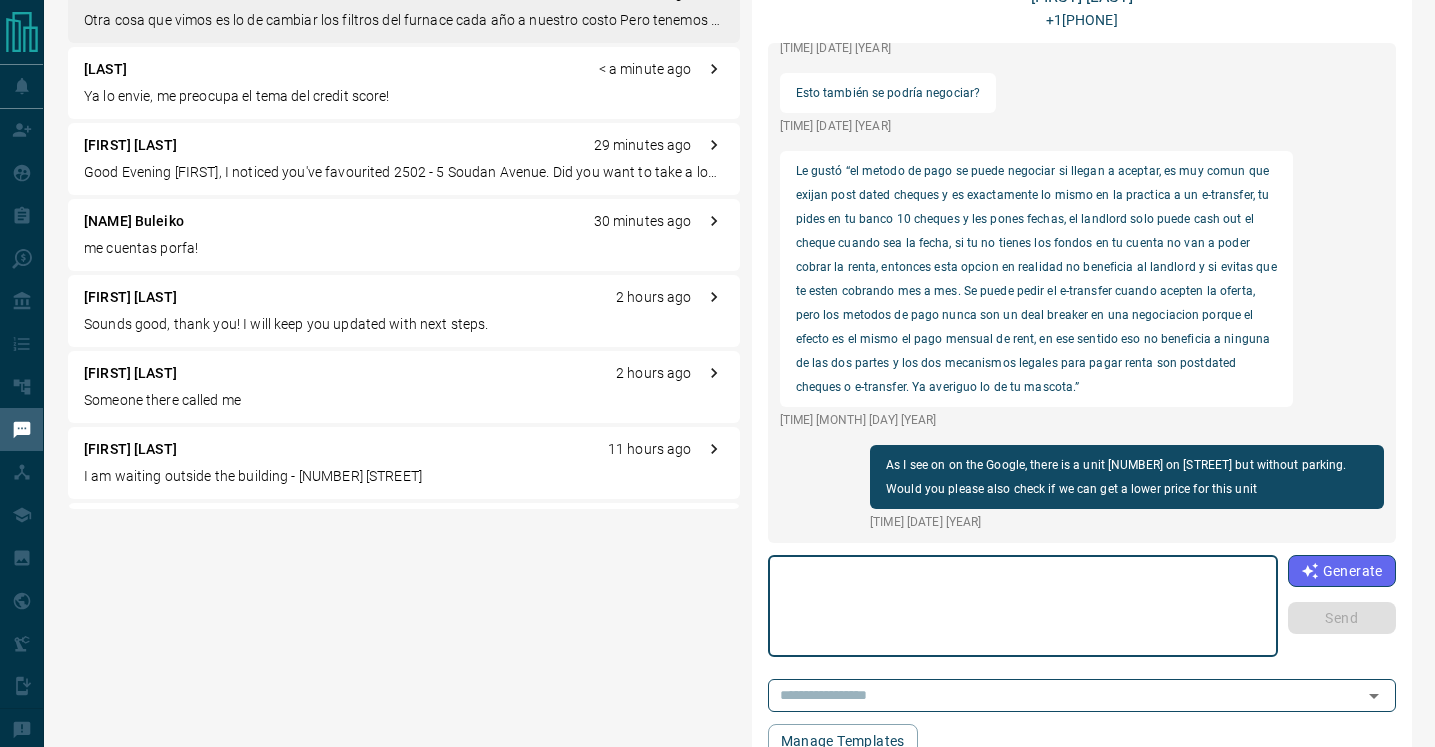 scroll, scrollTop: 0, scrollLeft: 0, axis: both 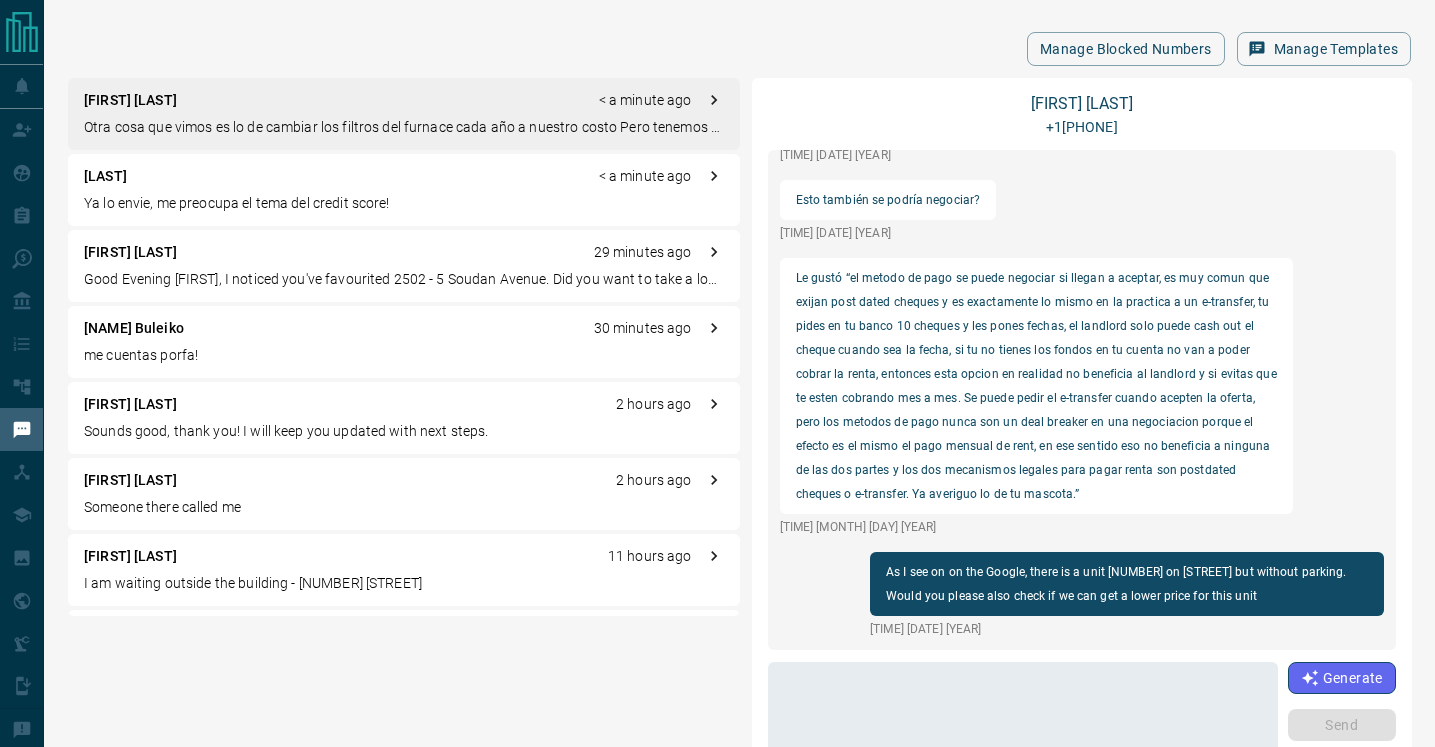 click on "Ya lo envie, me preocupa el tema del credit score!" at bounding box center (404, 203) 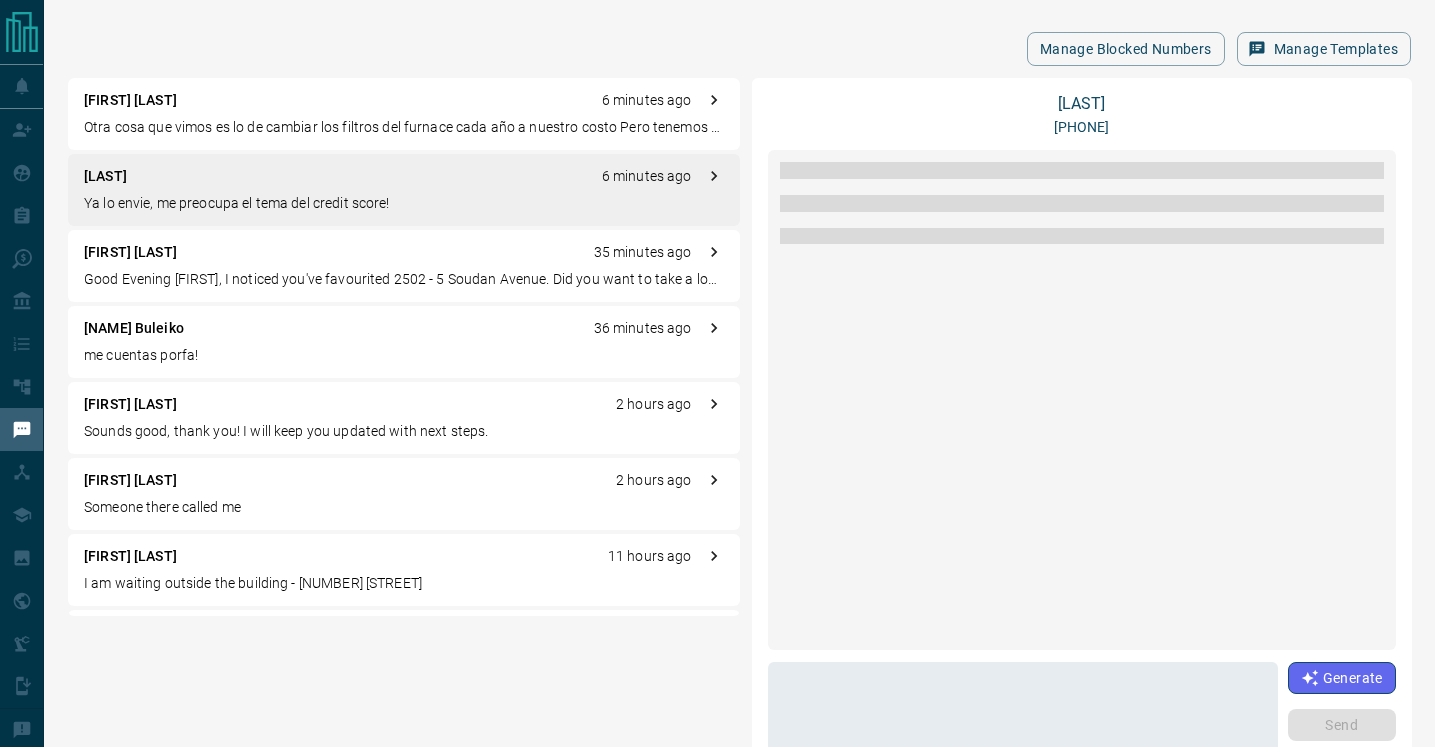 scroll, scrollTop: 2064, scrollLeft: 0, axis: vertical 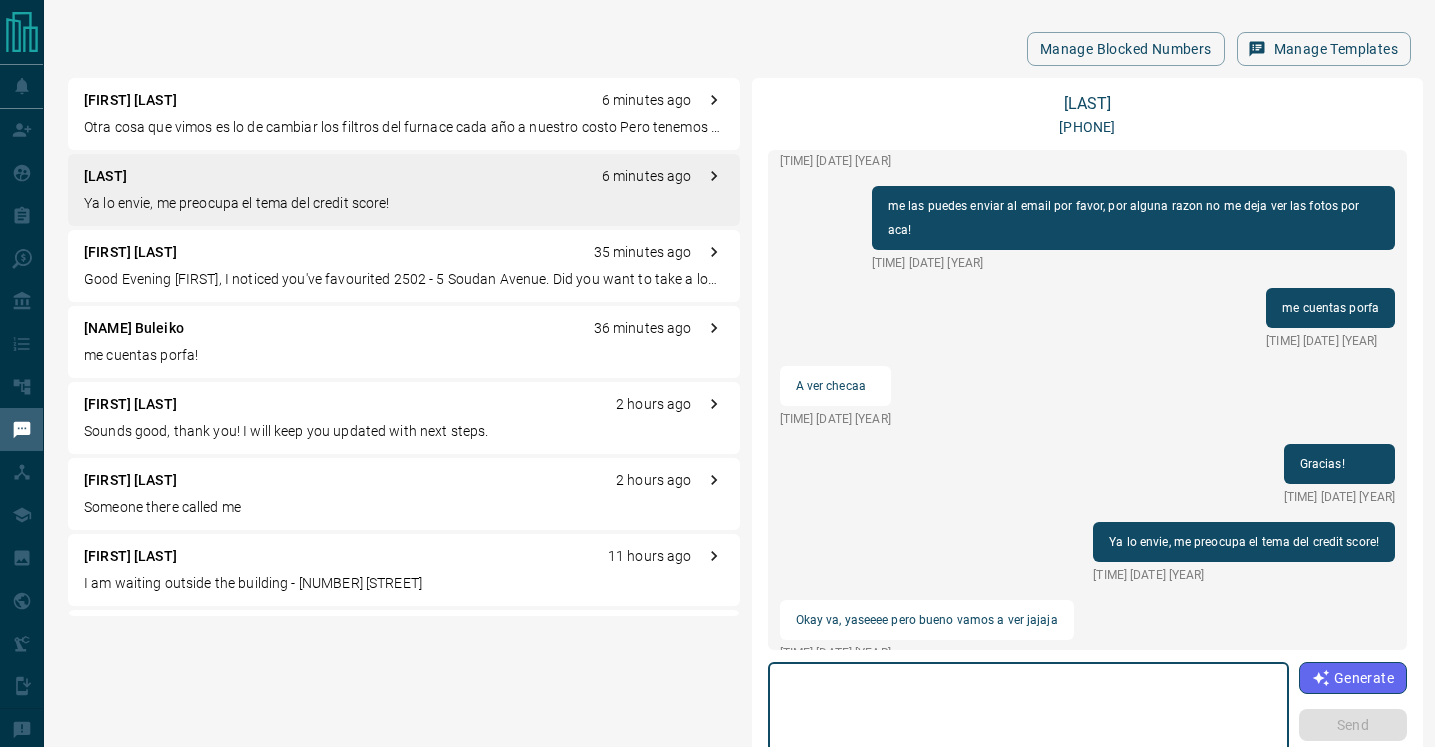click at bounding box center [1029, 713] 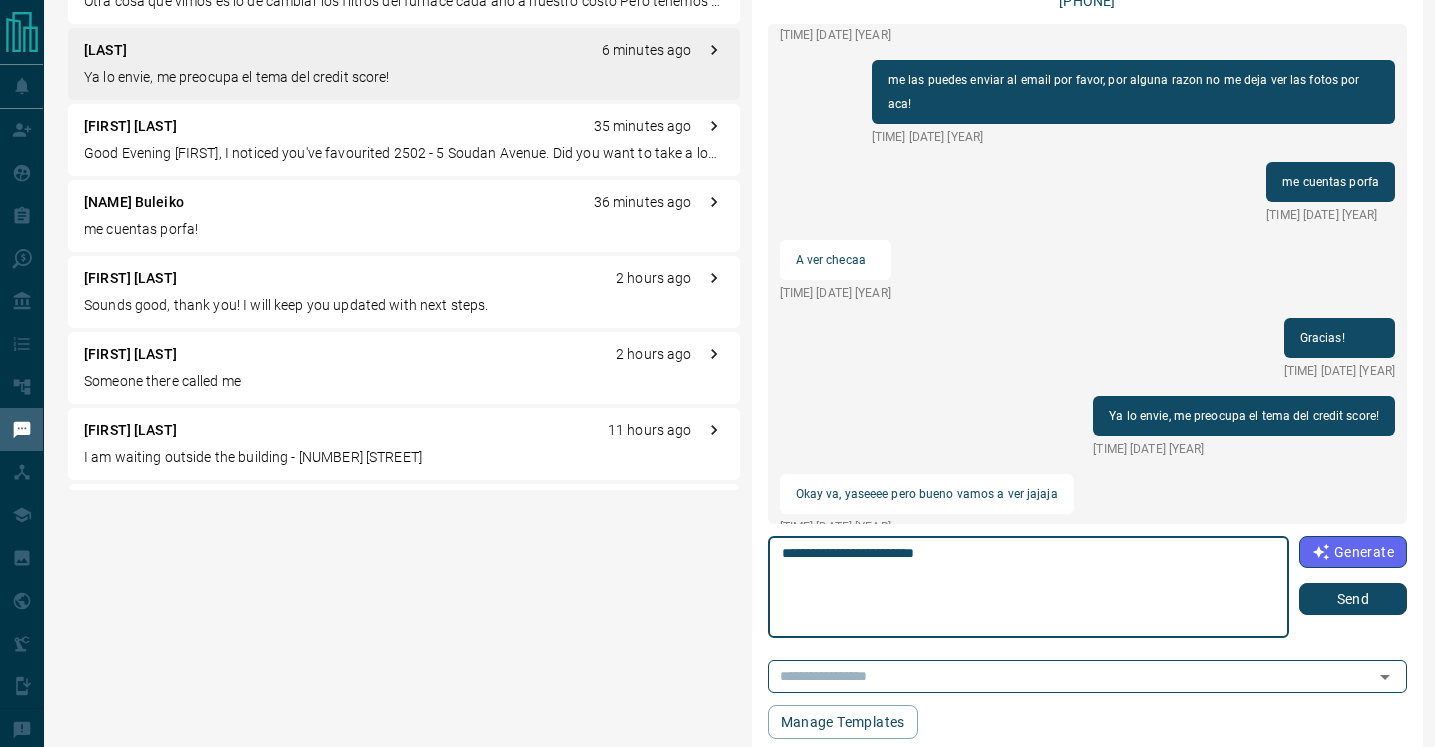 scroll, scrollTop: 129, scrollLeft: 0, axis: vertical 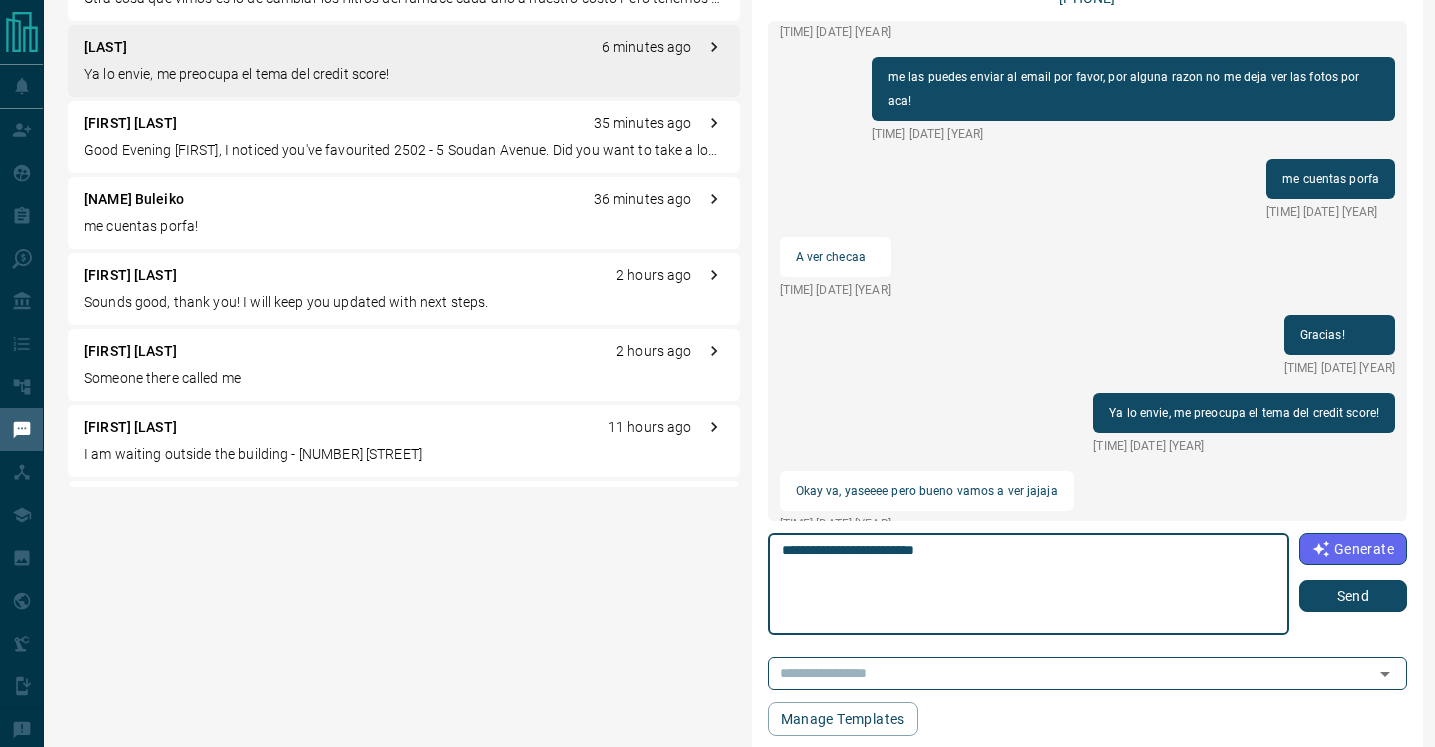 type on "**********" 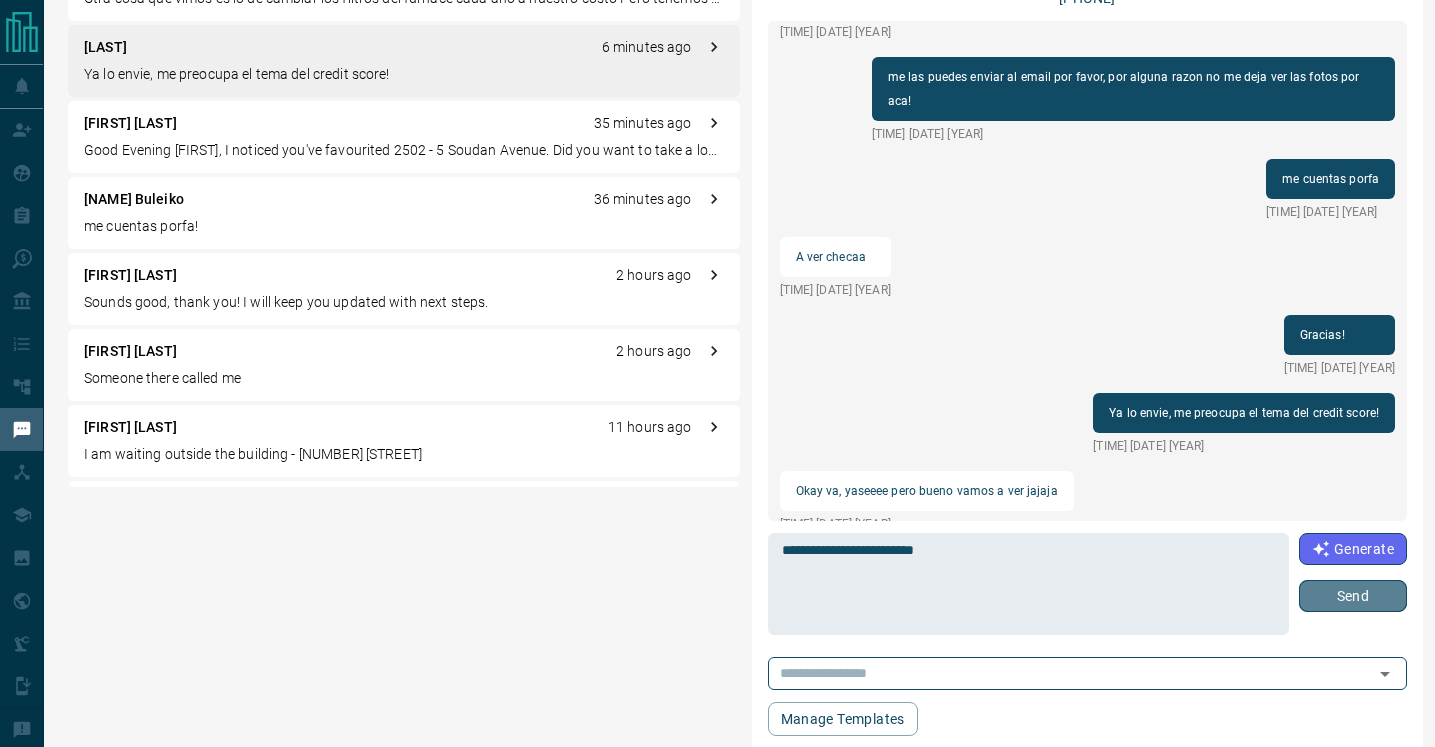 click on "Send" at bounding box center (1353, 596) 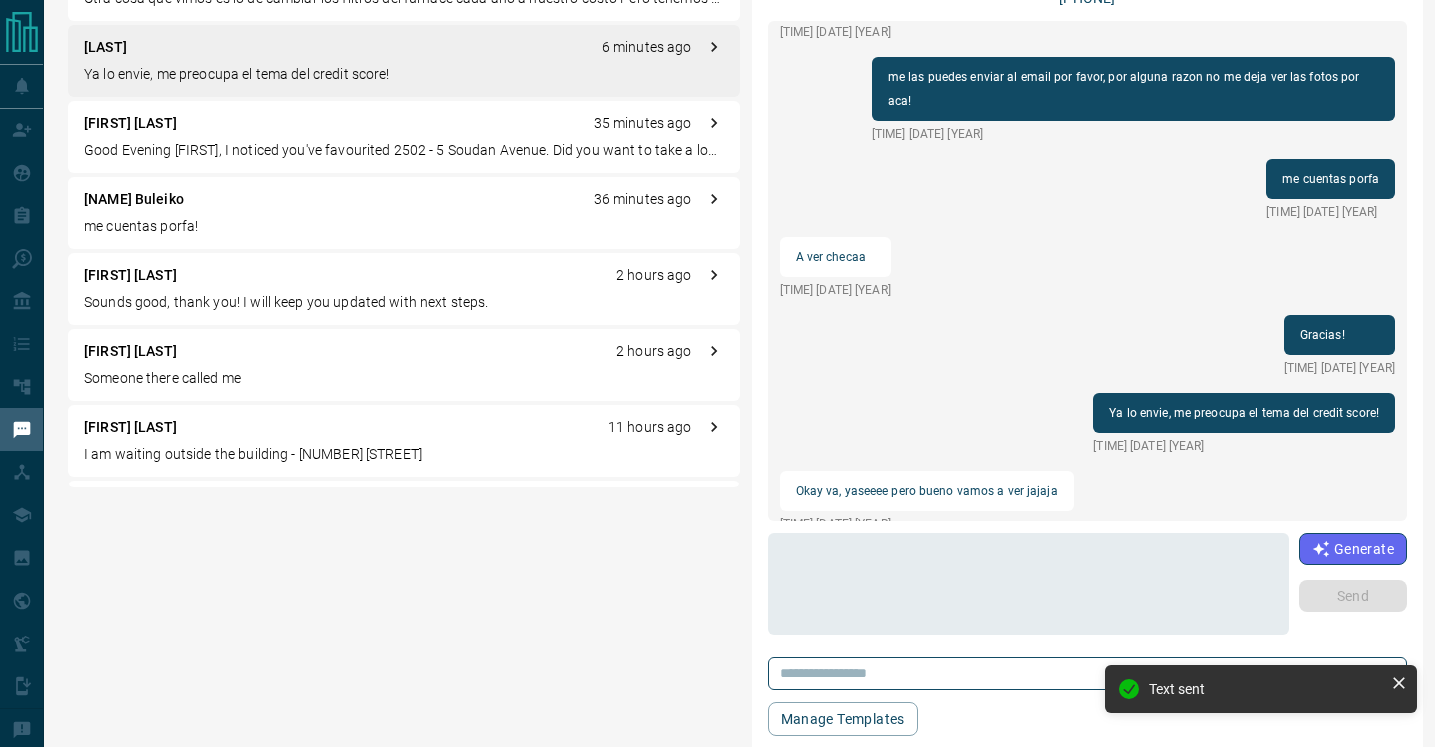 scroll, scrollTop: 2042, scrollLeft: 0, axis: vertical 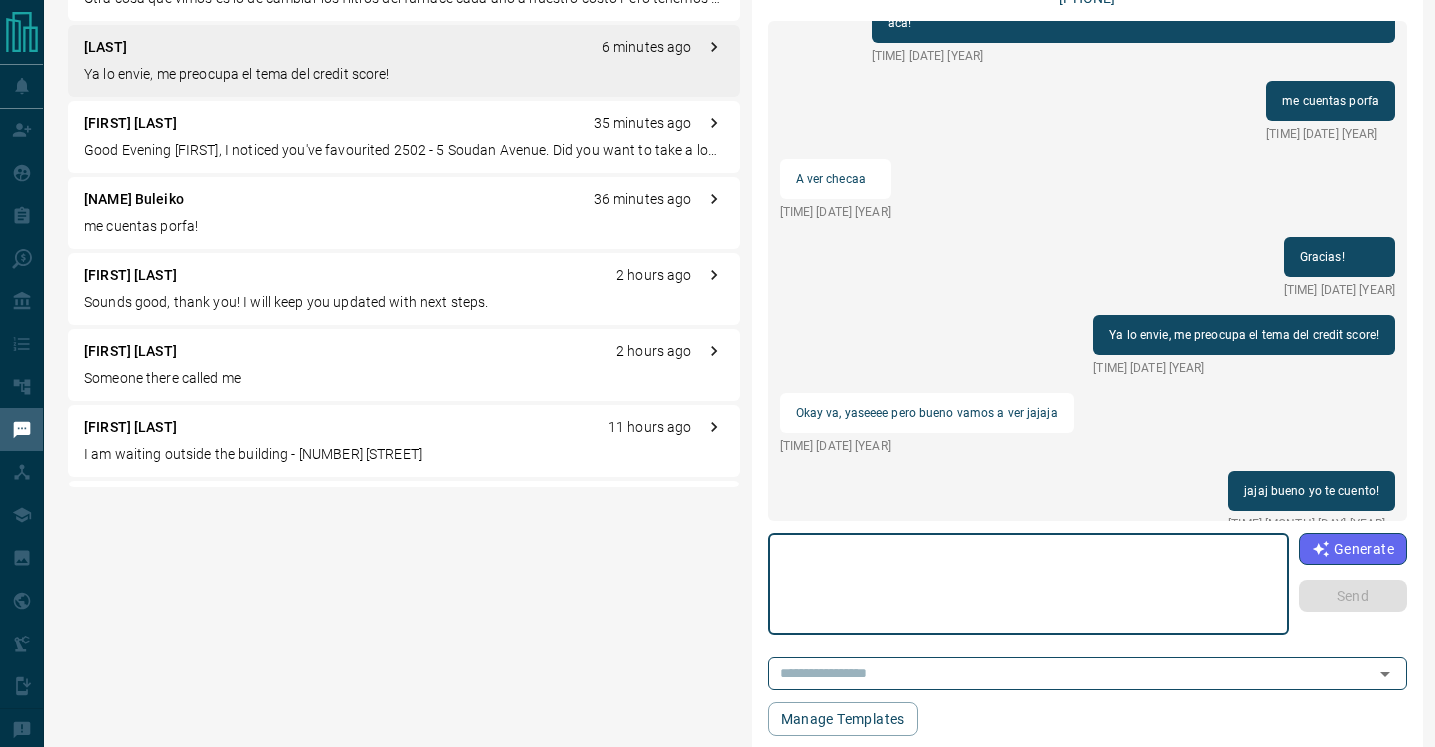 click at bounding box center (1029, 584) 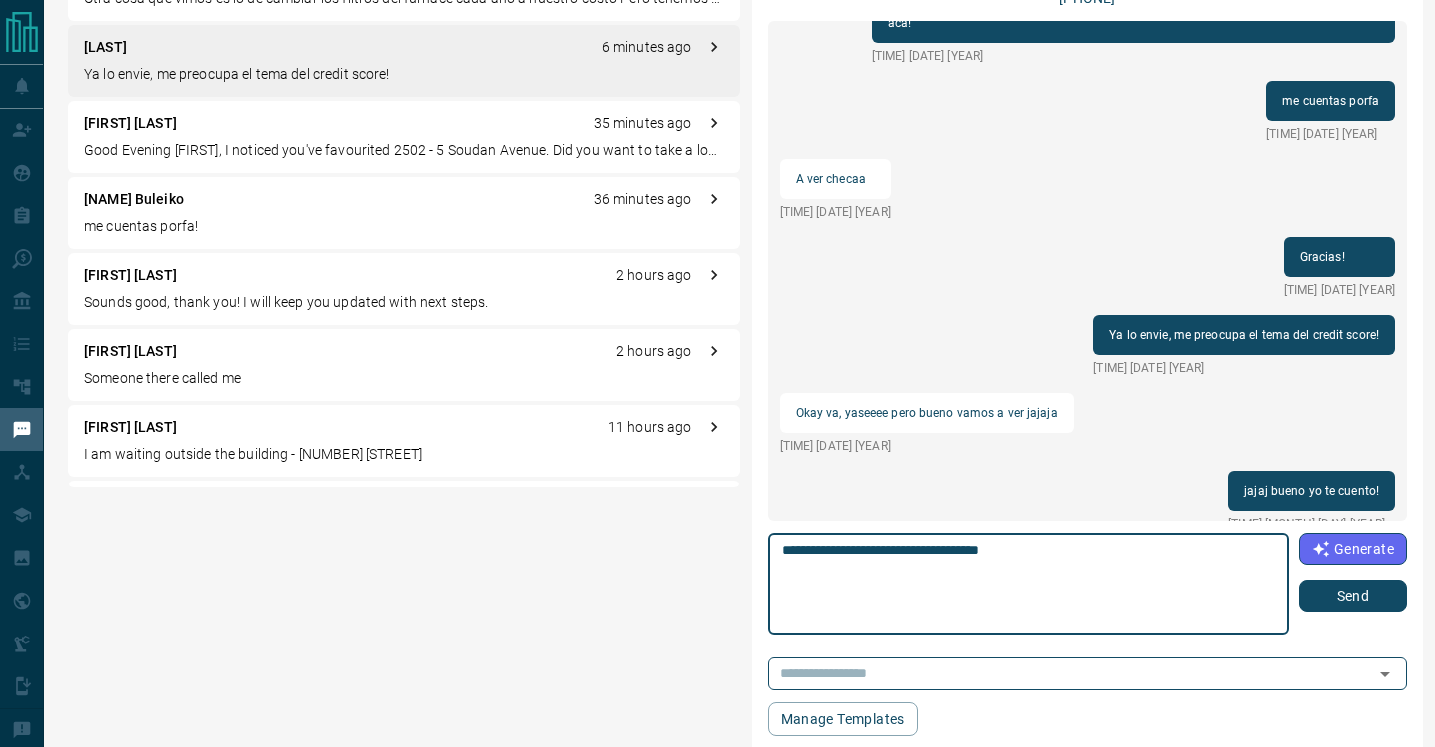 type on "**********" 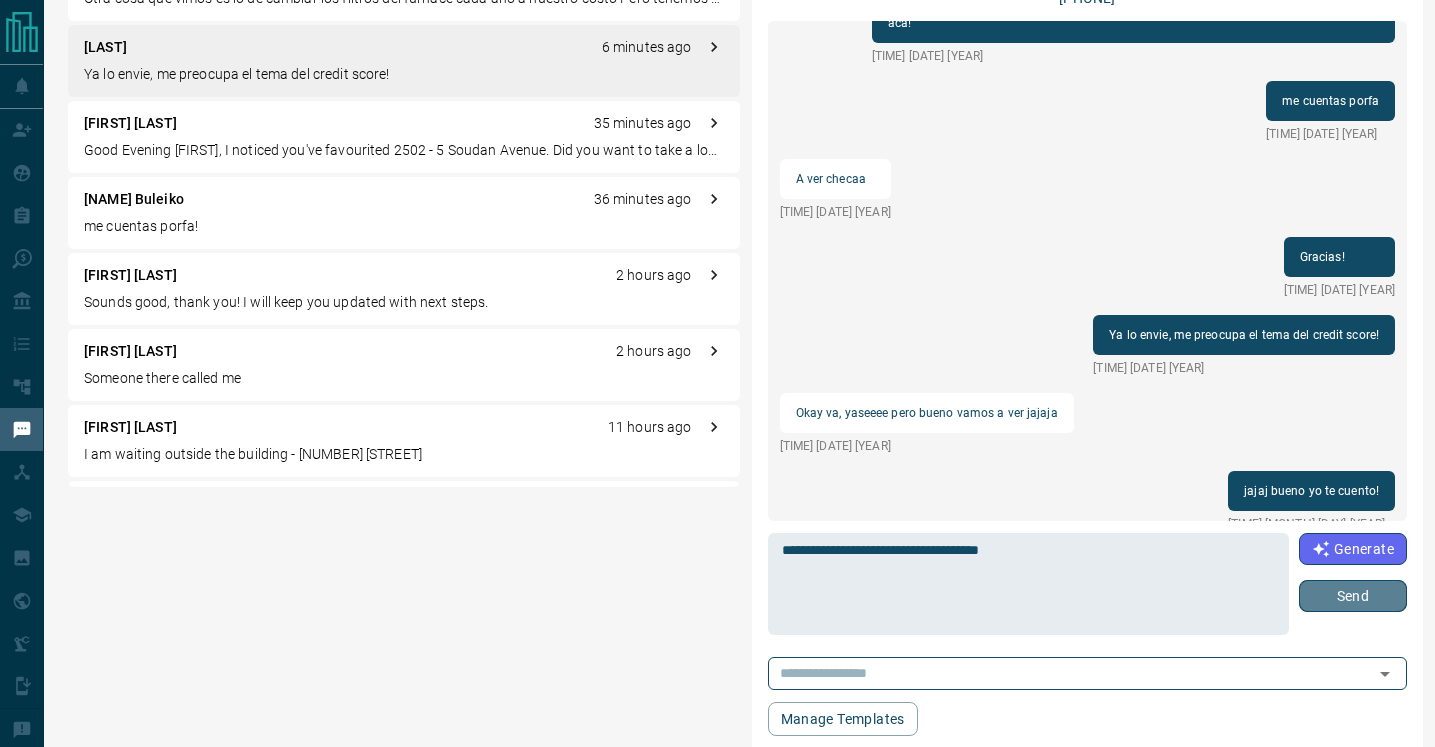 click on "Send" at bounding box center [1353, 596] 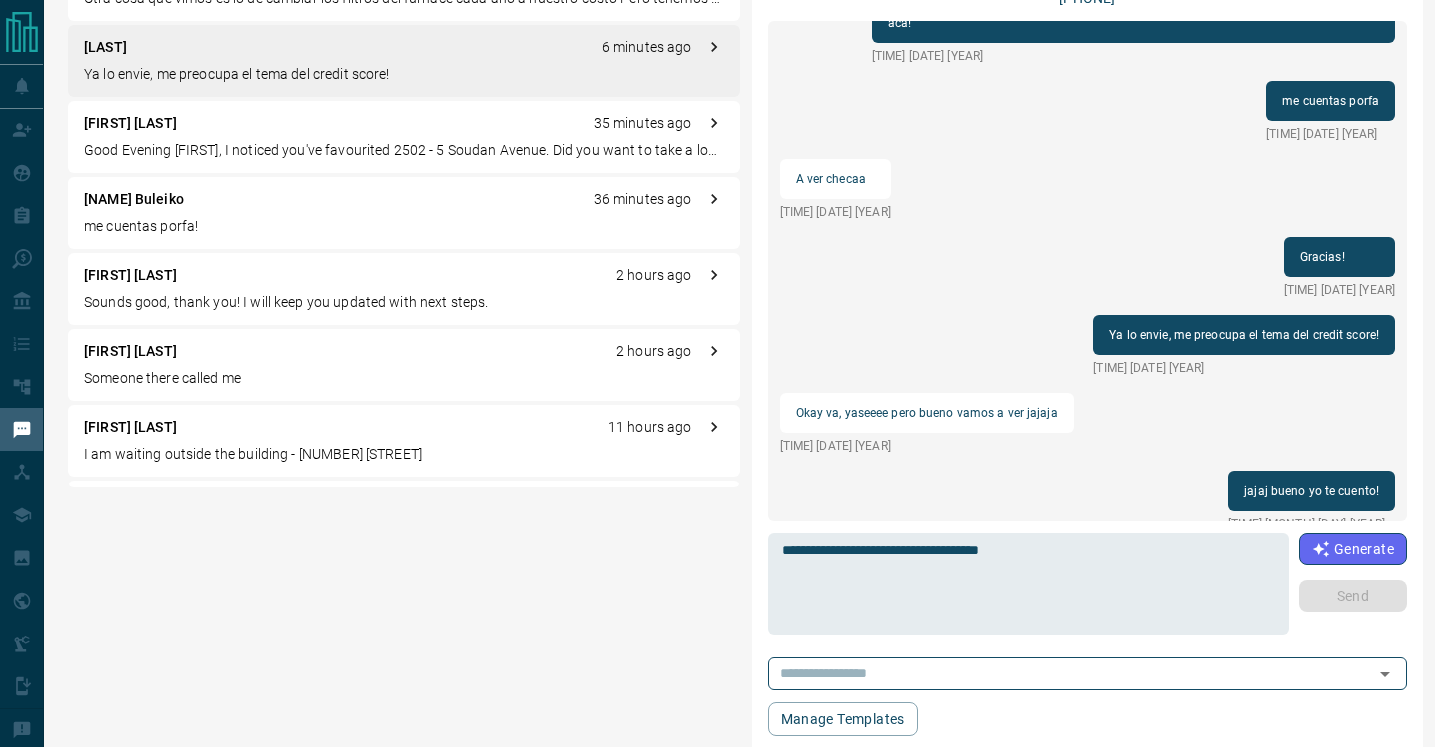 type 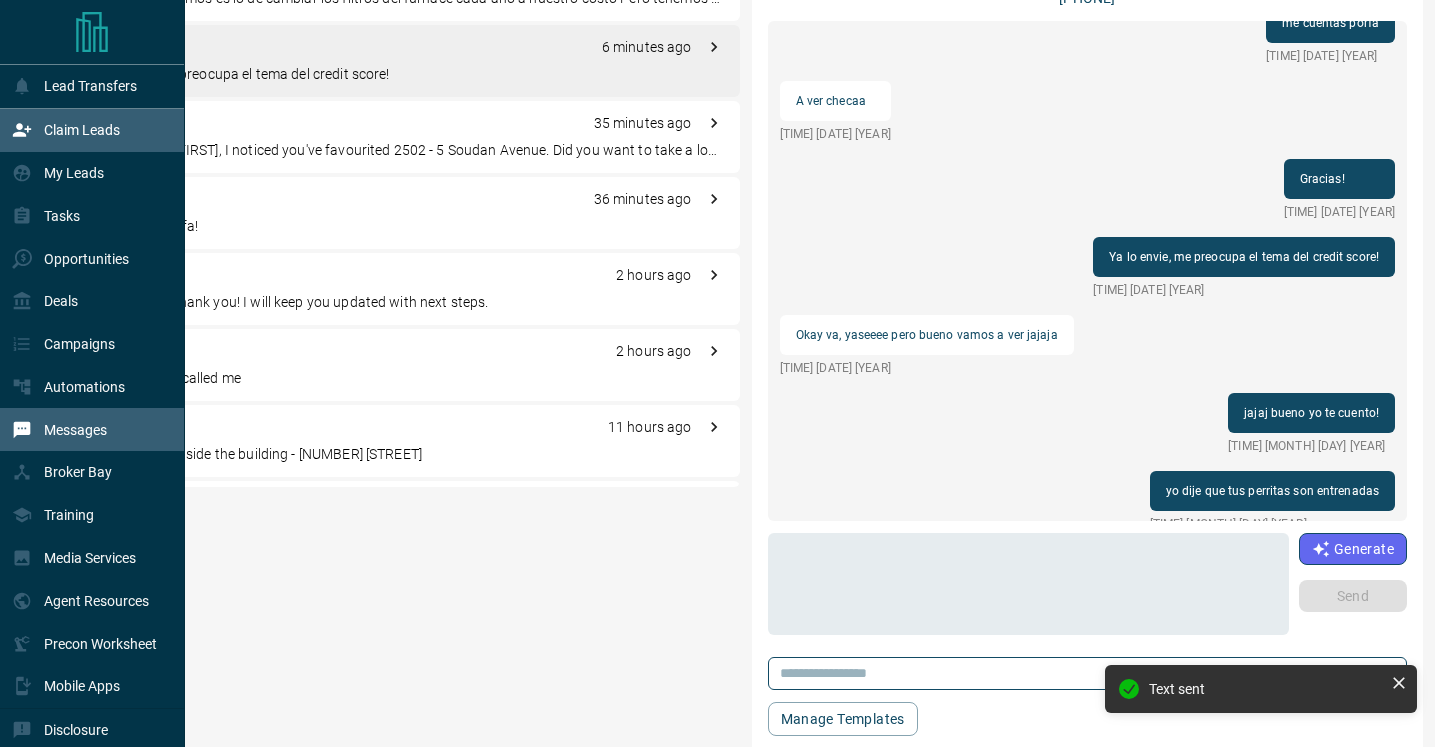 click on "Claim Leads" at bounding box center (66, 130) 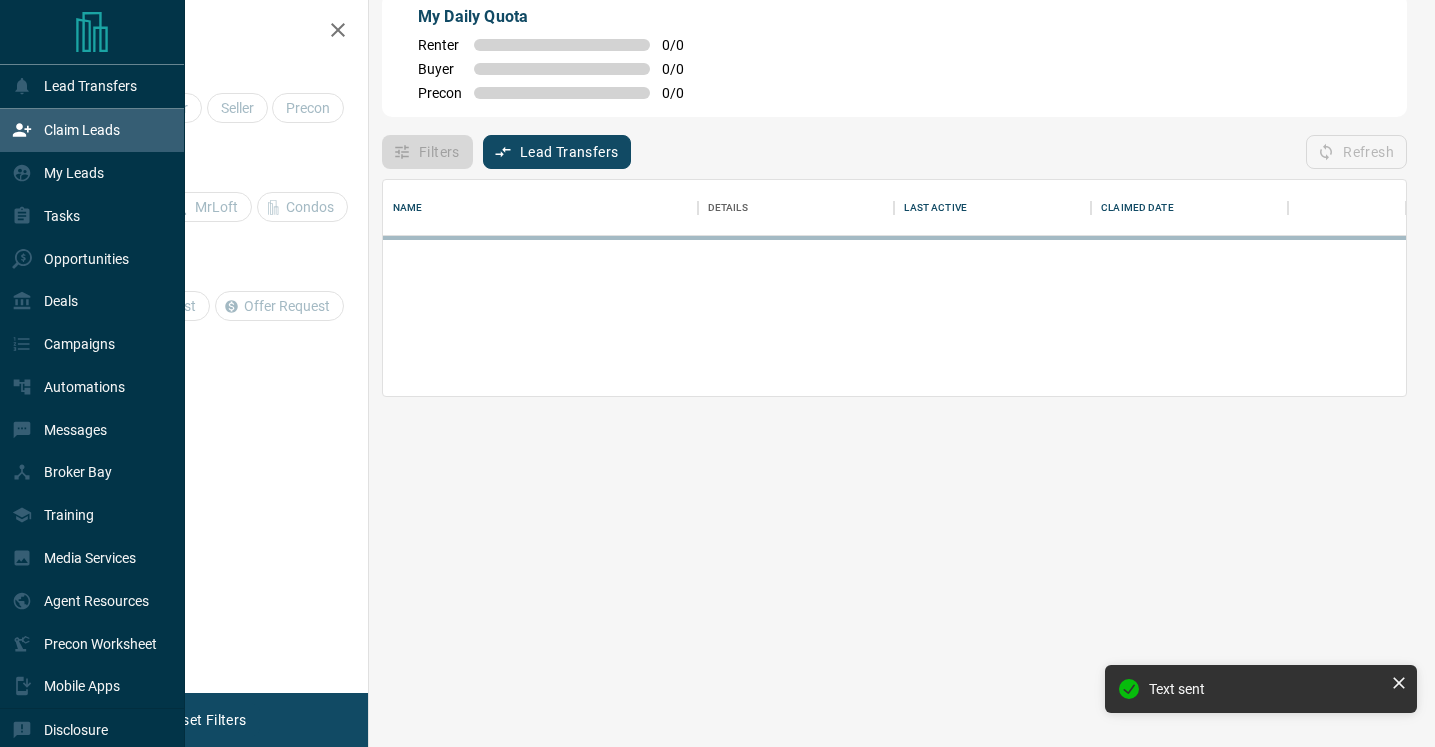 scroll, scrollTop: 0, scrollLeft: 0, axis: both 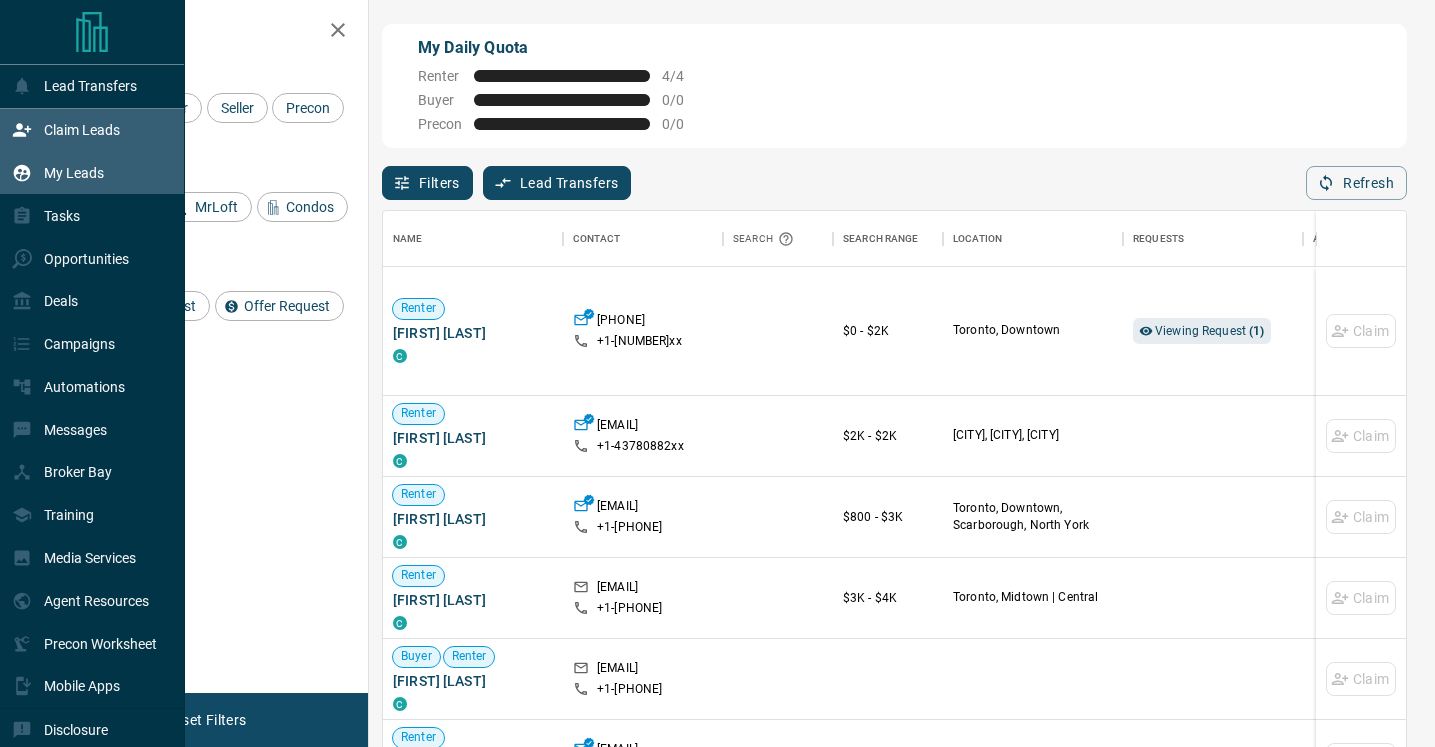 click on "My Leads" at bounding box center (74, 173) 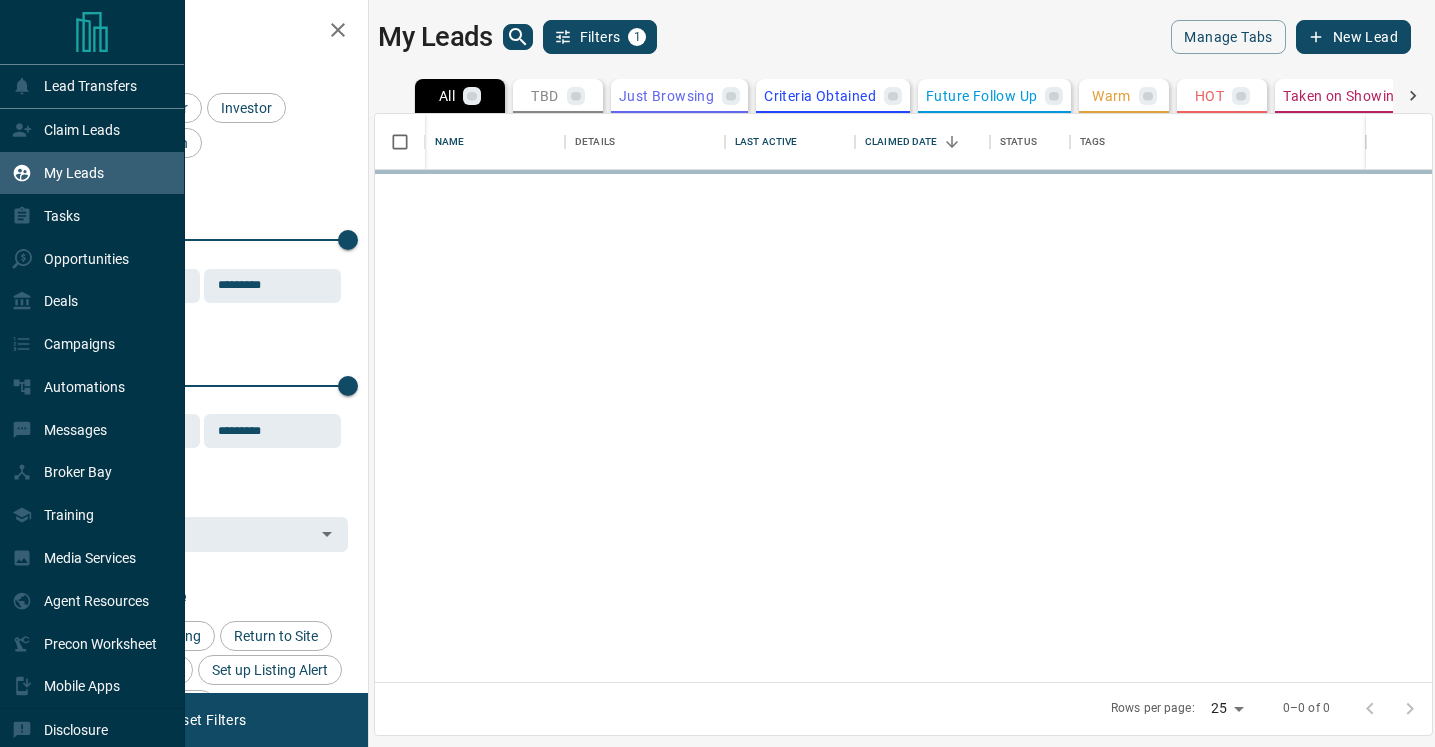 scroll, scrollTop: 1, scrollLeft: 1, axis: both 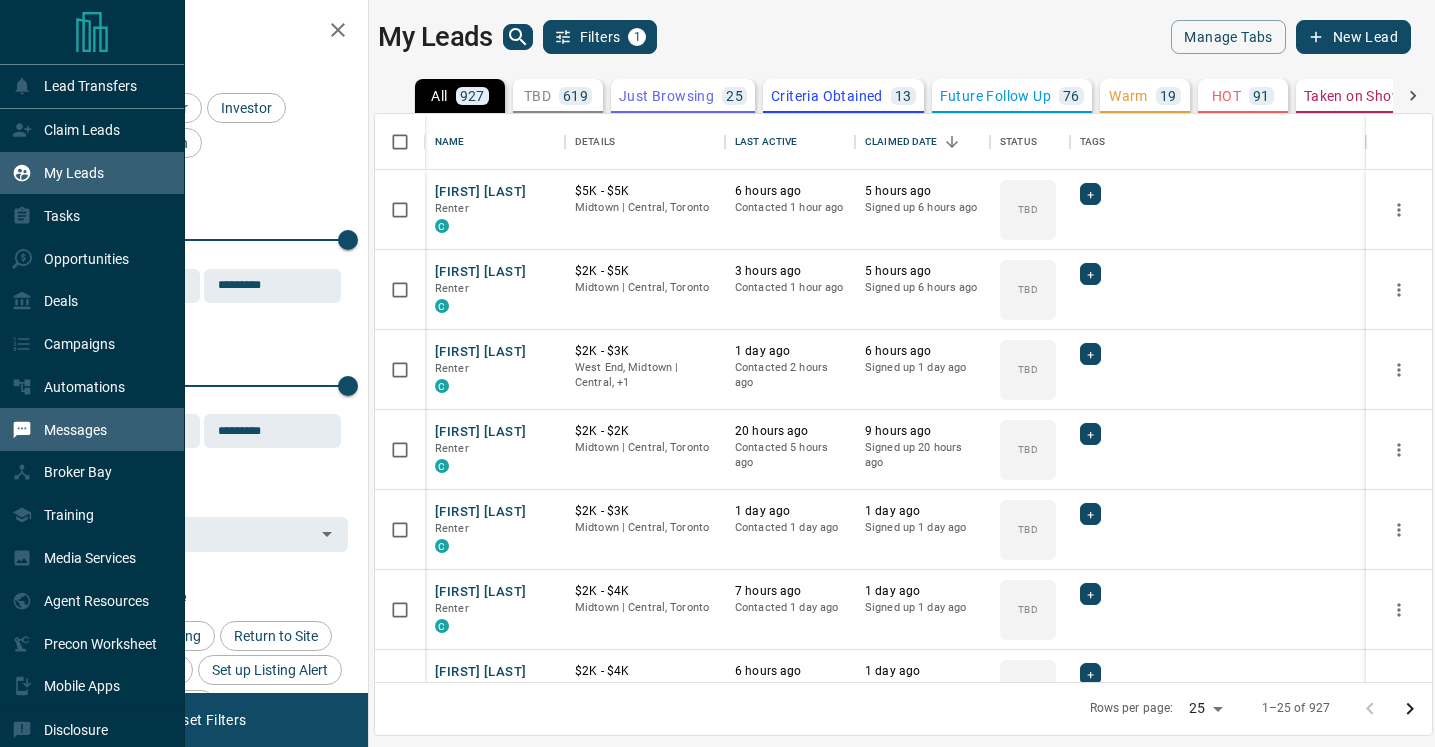 click on "Messages" at bounding box center (75, 430) 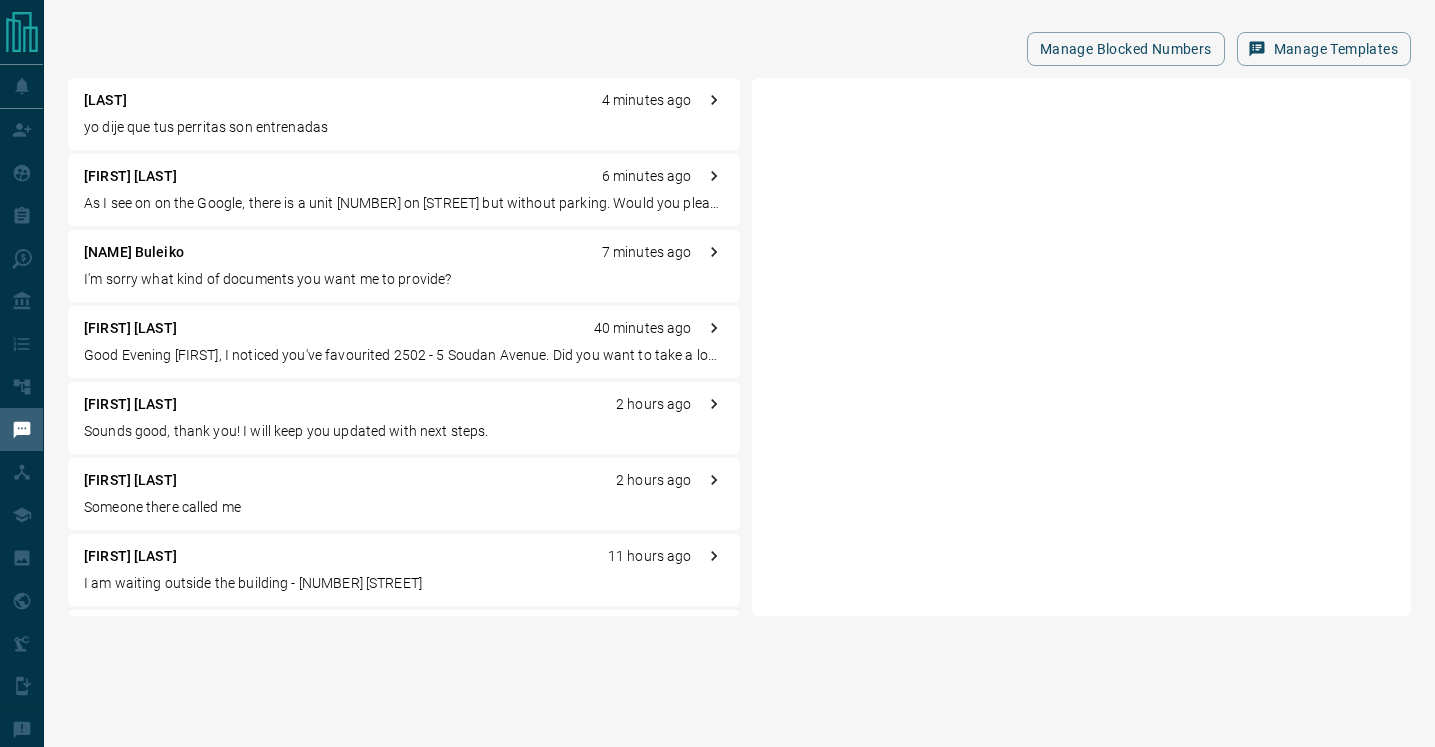 click on "I'm sorry what kind of documents you want me to provide?" at bounding box center (404, 279) 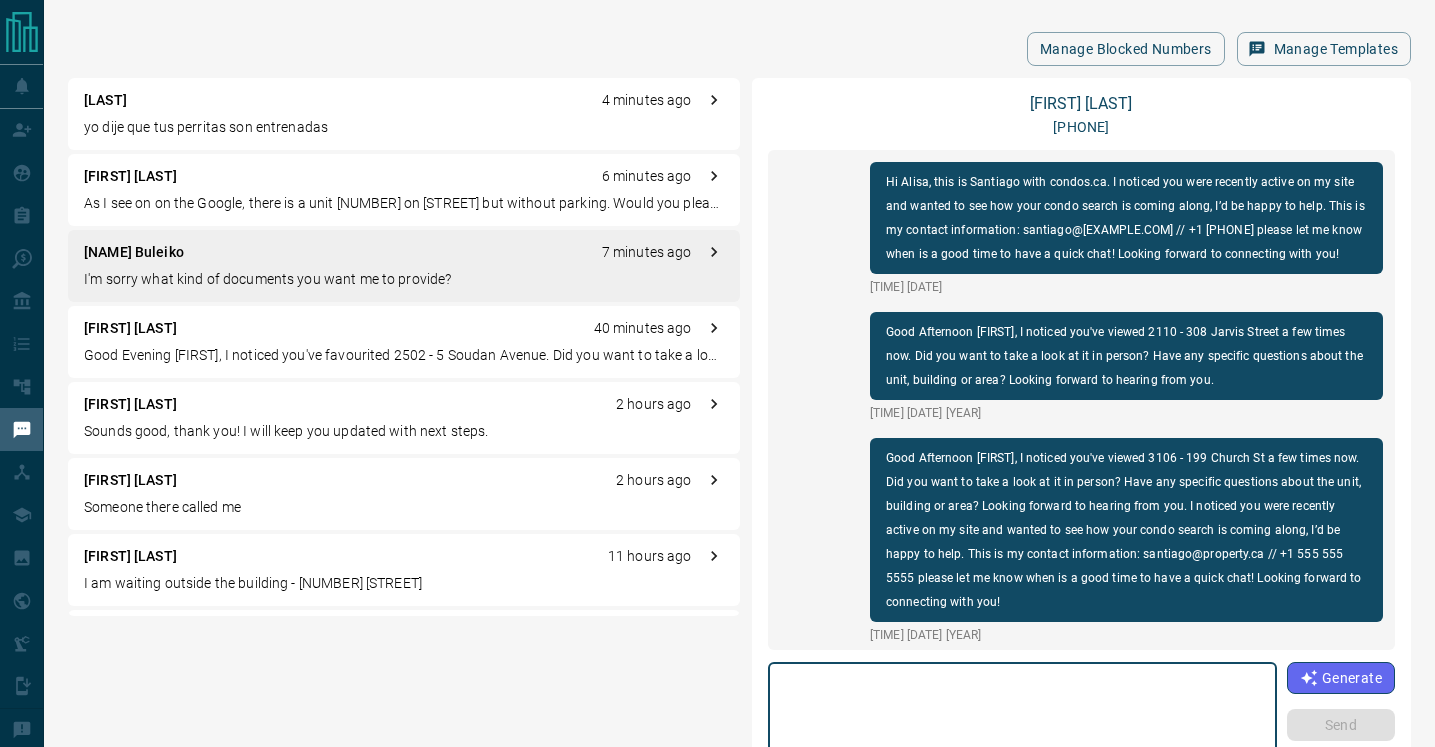 scroll, scrollTop: 1644, scrollLeft: 0, axis: vertical 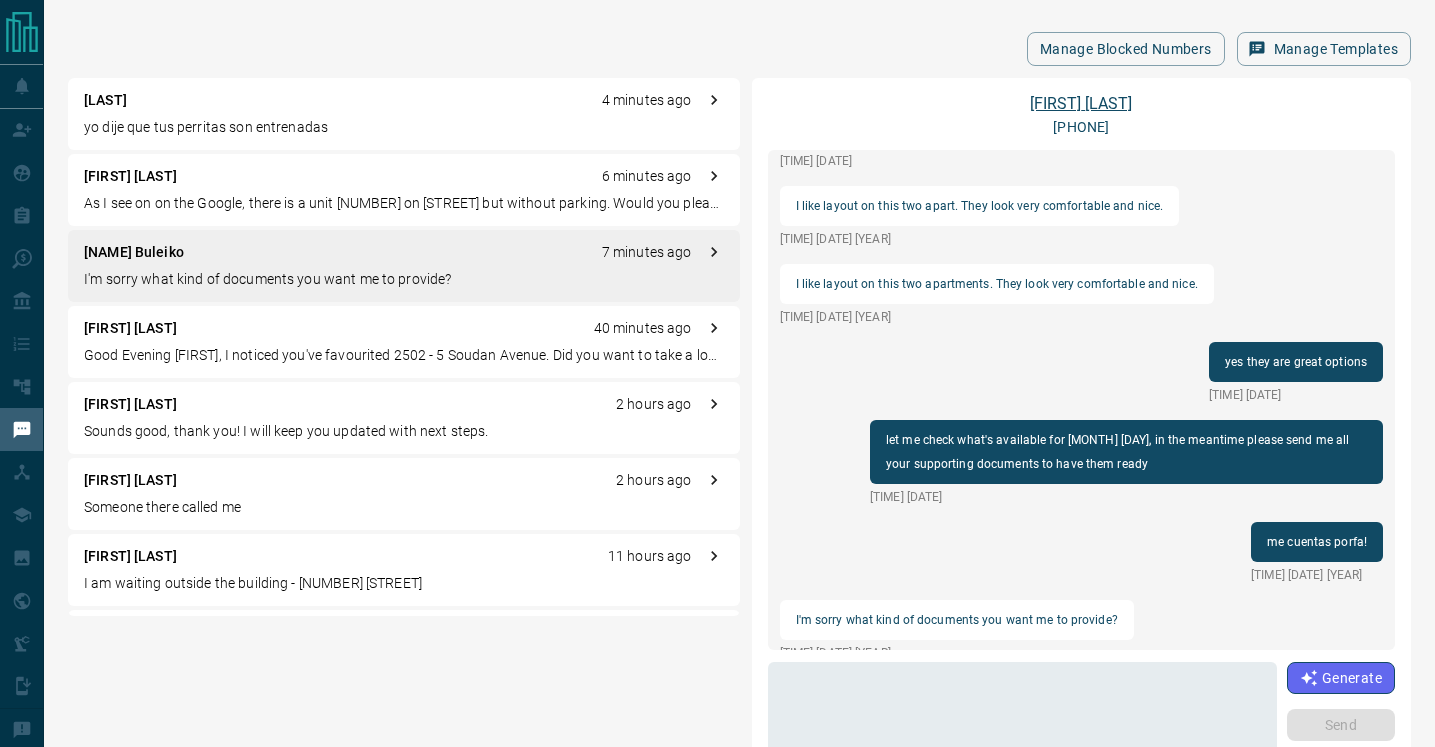 click on "[FIRST] [LAST]" at bounding box center [1081, 103] 